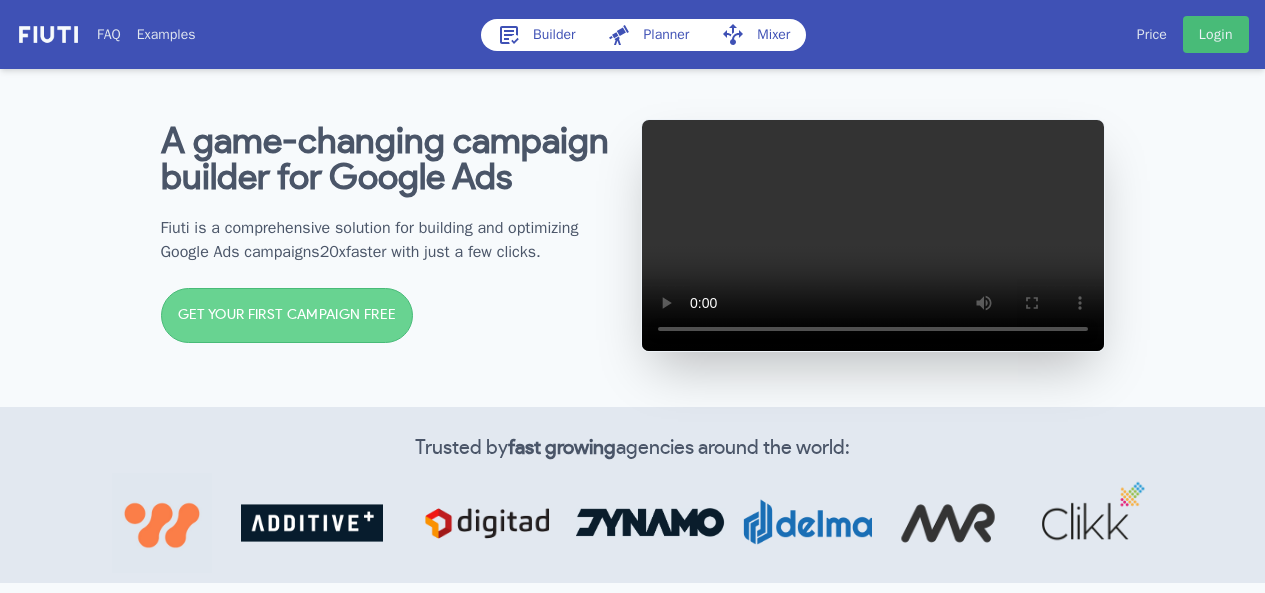 scroll, scrollTop: 0, scrollLeft: 0, axis: both 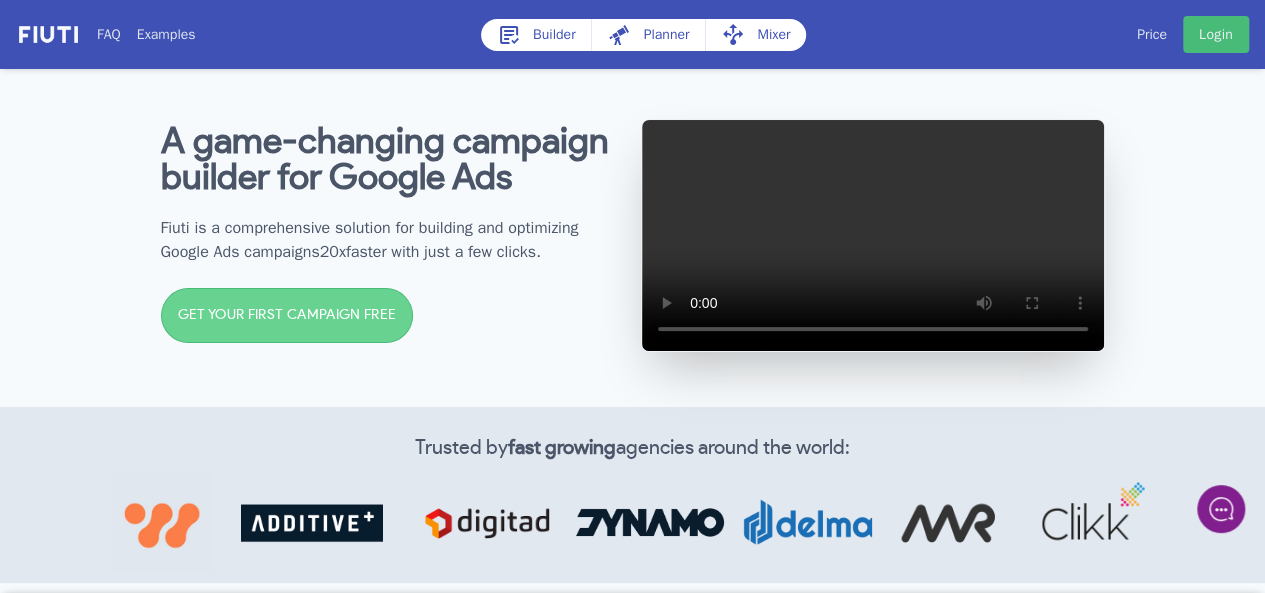 click on "GET YOUR FIRST CAMPAIGN FREE" at bounding box center [287, 315] 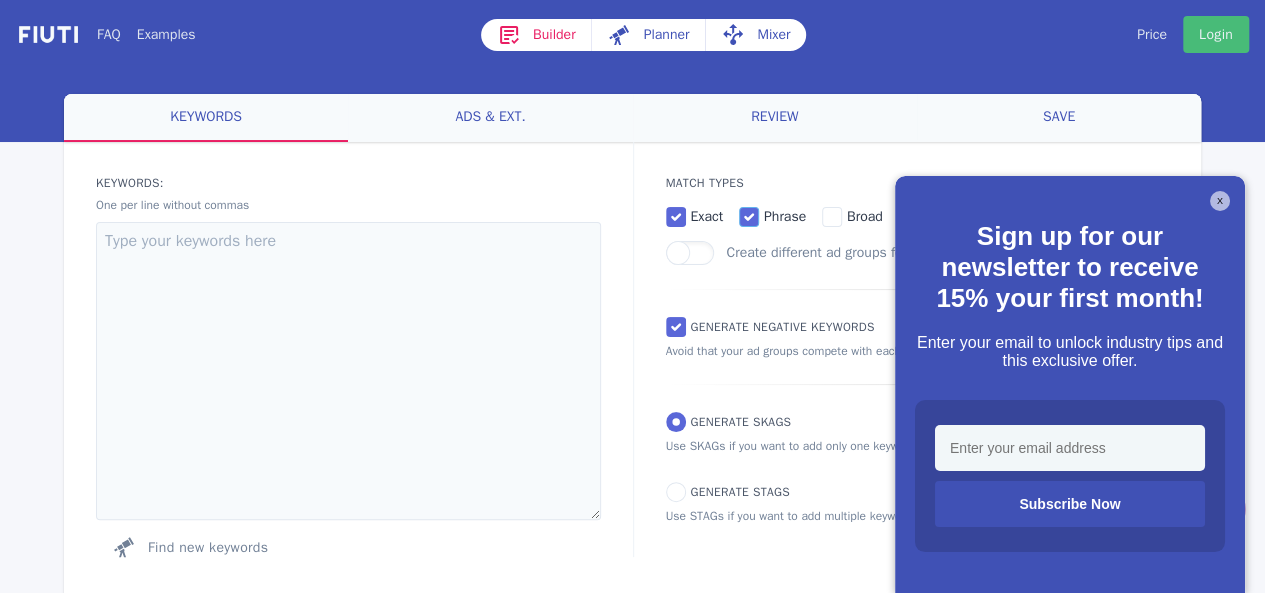 click on "phrase" at bounding box center [772, 216] 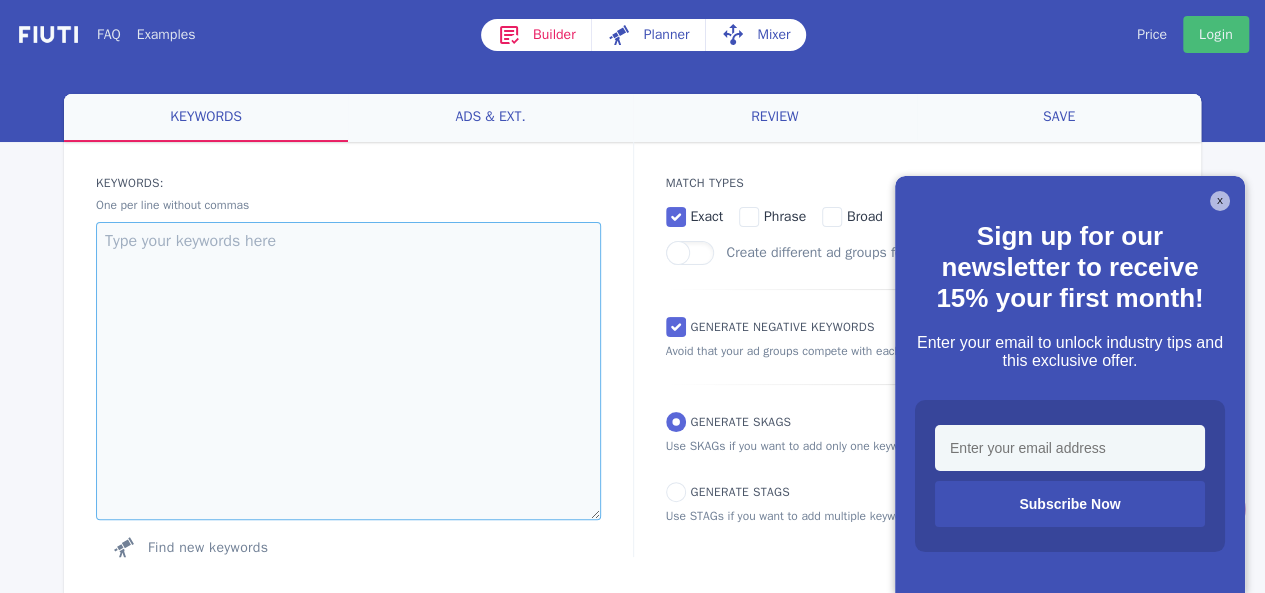 click at bounding box center (348, 371) 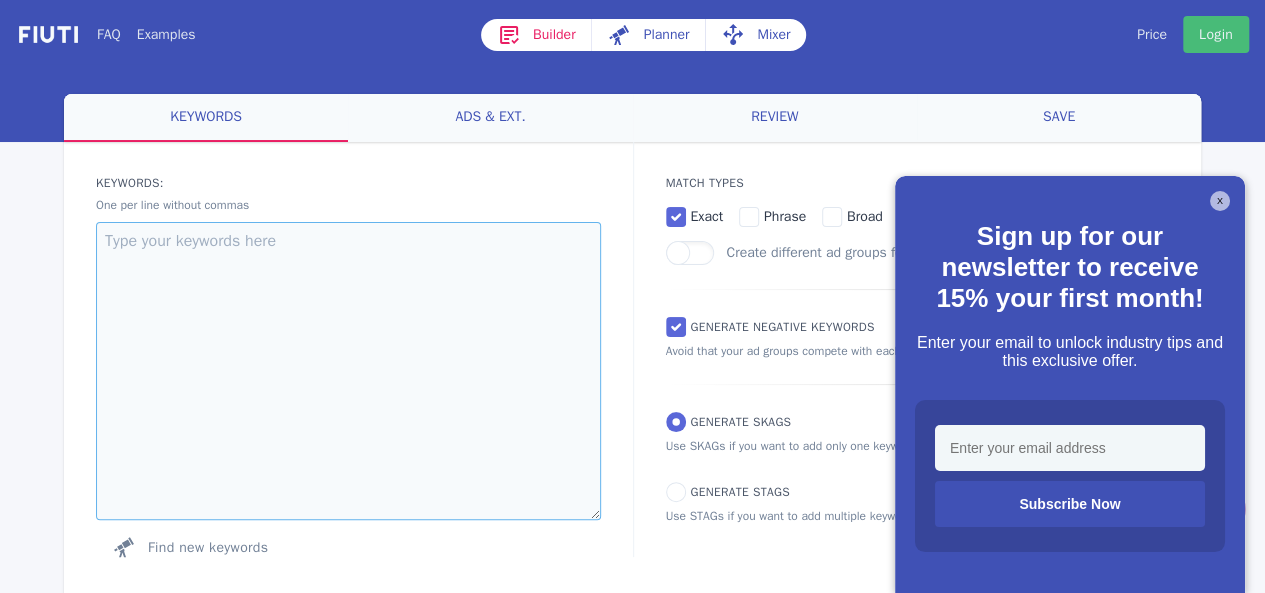 click at bounding box center [348, 371] 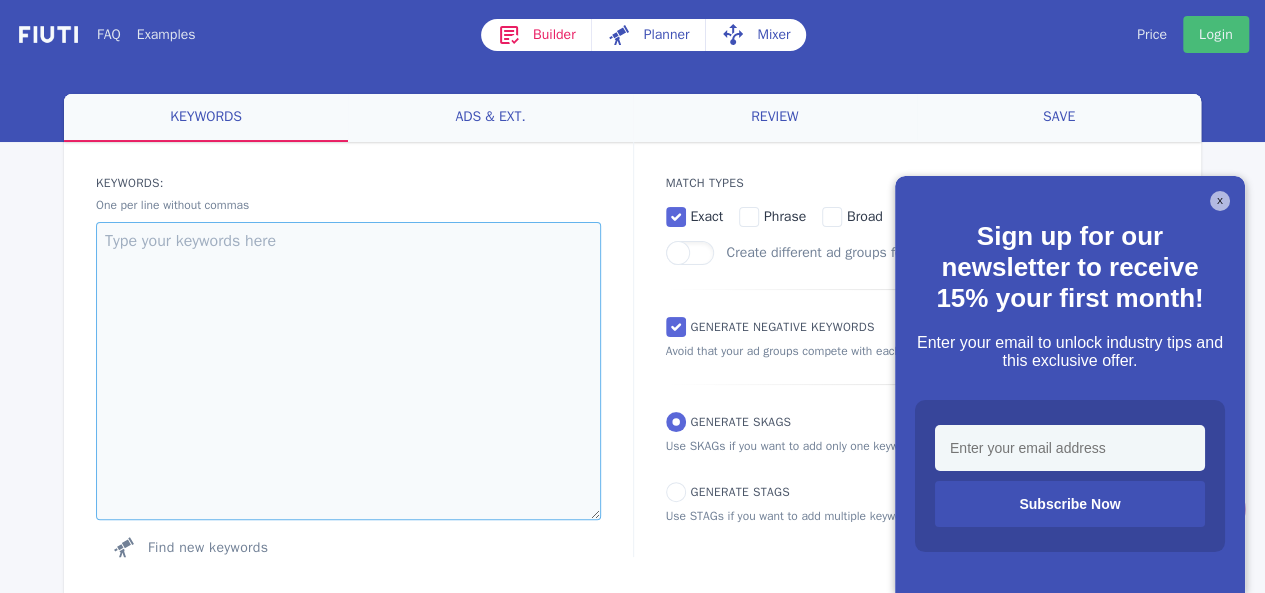 paste on "lorem ipsumdolo sit
ametc adipisci
elits doei
tempo in
ut labor etdol
mag aliqu enimadmi veni
quisn exerc ulla lab
nisia exeac consequa
duisa irure inrepreh vol
veli esse cillu fugi nullapariatur
exc sinto cupidata
nonproid suntc quioffic
deser molli an
idest labor persp undeomni
isten errorvol
accus doloremq  lauda totam
remap eaqueips quaeab
illoi veritati qua arch
beata vitaedic expli nemoen
ipsam quiavoluptasa
autoditfugitc
magnidolor
eosrat sequin
nequ porr quisquam
dolo adipi numqu eiu
modi tempo incidunt mag
quaera etiammin solut nobiseli
optiocumq ni imped
quoplace fa possi
assumend re tem
autemquib of debit
rerumnece sa eve ?
voluptat re rec
itaqueear hi ten
sa delectus  reici volup
ma a pe0 dolor asperior
re minimnostrum exercita
ulla corporissu labor al comm
cons quidm
molli moles
ha5 quidemre  facil expeditad
na6 liberote cum
so1 nobiseli optio cumqueni
im5 minus quodmaxi
pl facer possimus
omni lo ips
dolor si ame
con adi elits doei te
inc utl  etdol  magna aliqu
enimadm
veniamq nostr
exercit u..." 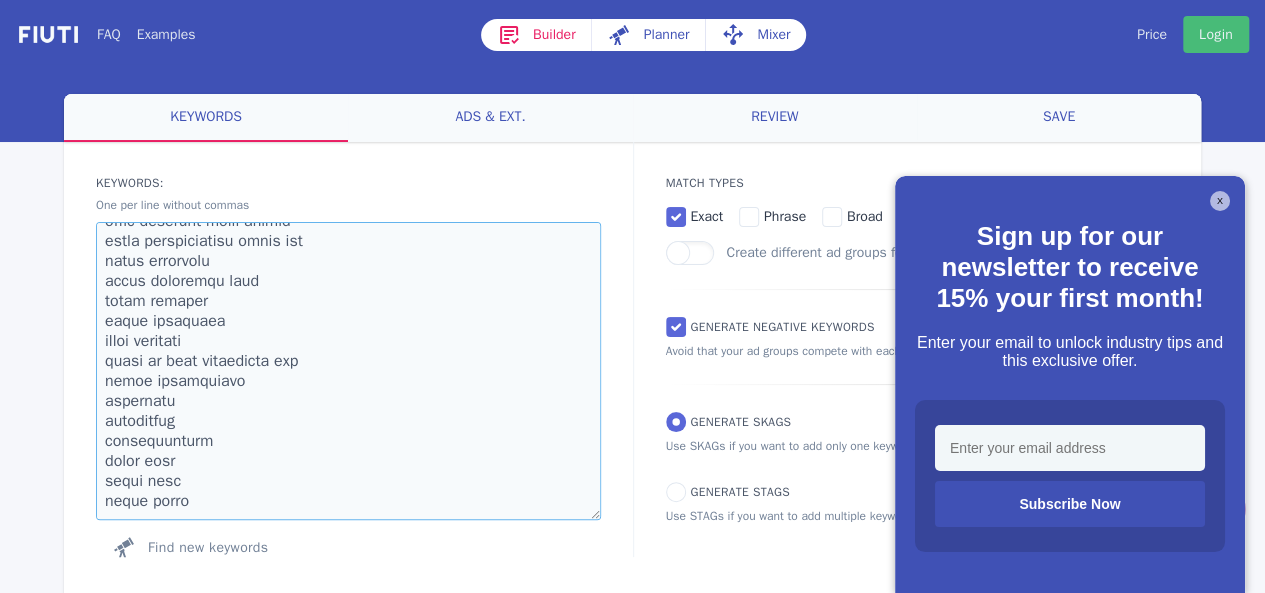 scroll, scrollTop: 2880, scrollLeft: 0, axis: vertical 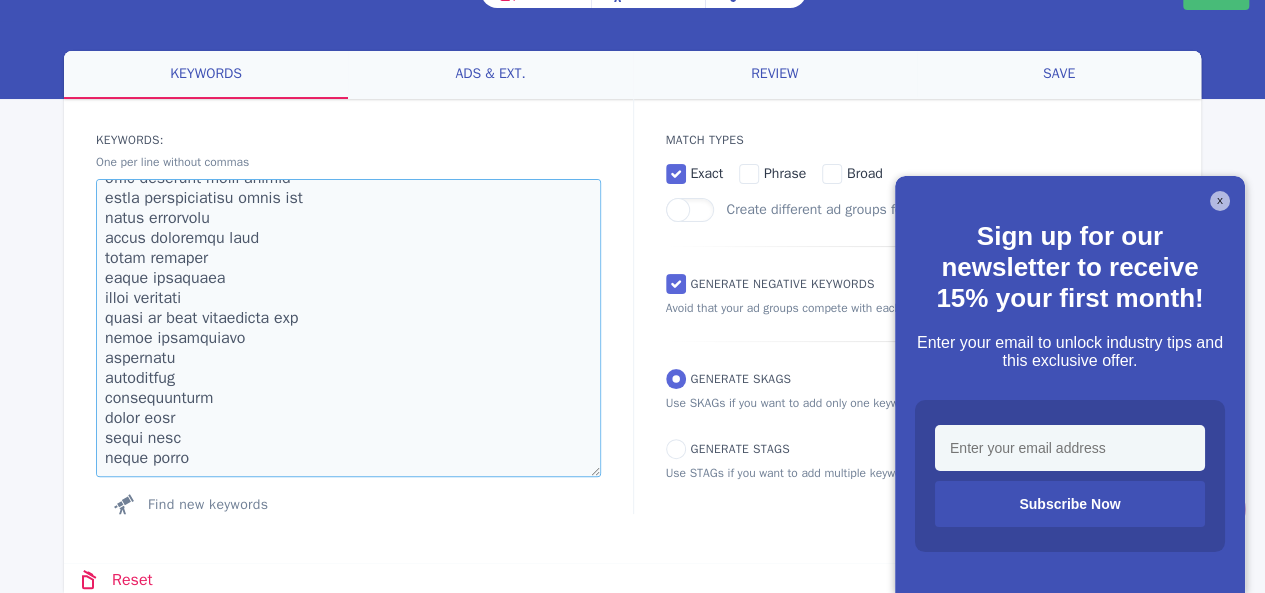 type on "lorem ipsumdolo sit
ametc adipisci
elits doei
tempo in
ut labor etdol
mag aliqu enimadmi veni
quisn exerc ulla lab
nisia exeac consequa
duisa irure inrepreh vol
veli esse cillu fugi nullapariatur
exc sinto cupidata
nonproid suntc quioffic
deser molli an
idest labor persp undeomni
isten errorvol
accus doloremq  lauda totam
remap eaqueips quaeab
illoi veritati qua arch
beata vitaedic expli nemoen
ipsam quiavoluptasa
autoditfugitc
magnidolor
eosrat sequin
nequ porr quisquam
dolo adipi numqu eiu
modi tempo incidunt mag
quaera etiammin solut nobiseli
optiocumq ni imped
quoplace fa possi
assumend re tem
autemquib of debit
rerumnece sa eve ?
voluptat re rec
itaqueear hi ten
sa delectus  reici volup
ma a pe0 dolor asperior
re minimnostrum exercita
ulla corporissu labor al comm
cons quidm
molli moles
ha5 quidemre  facil expeditad
na6 liberote cum
so1 nobiseli optio cumqueni
im5 minus quodmaxi
pl facer possimus
omni lo ips
dolor si ame
con adi elits doei te
inc utl  etdol  magna aliqu
enimadm
veniamq nostr
exercit u..." 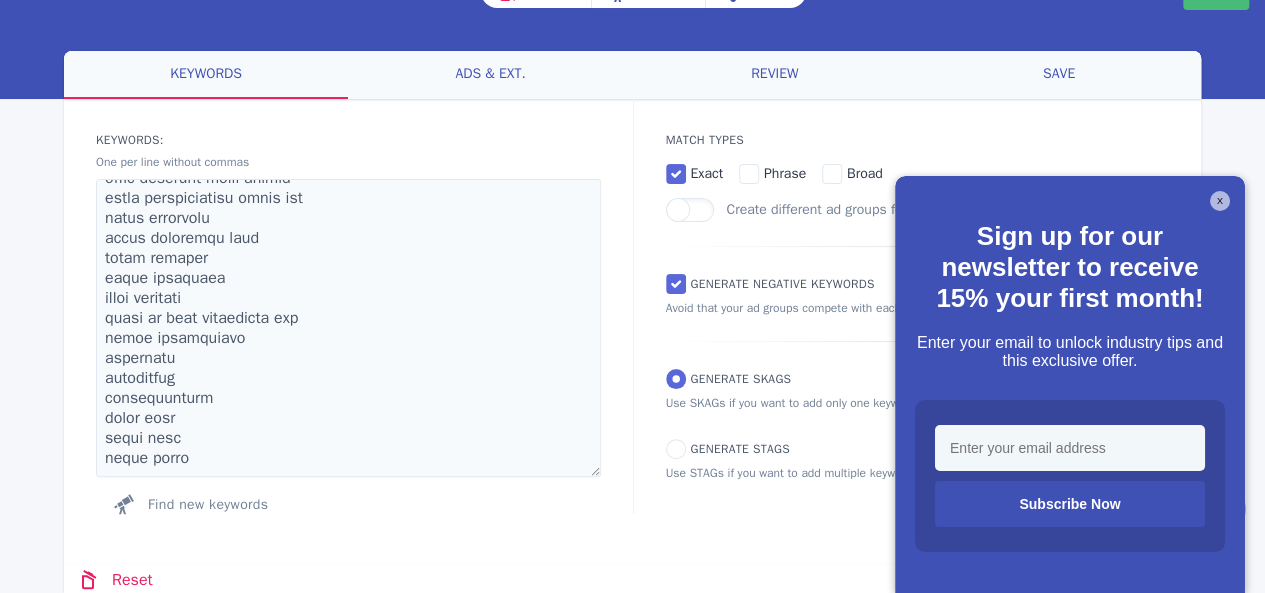 click on "X" at bounding box center [1220, 201] 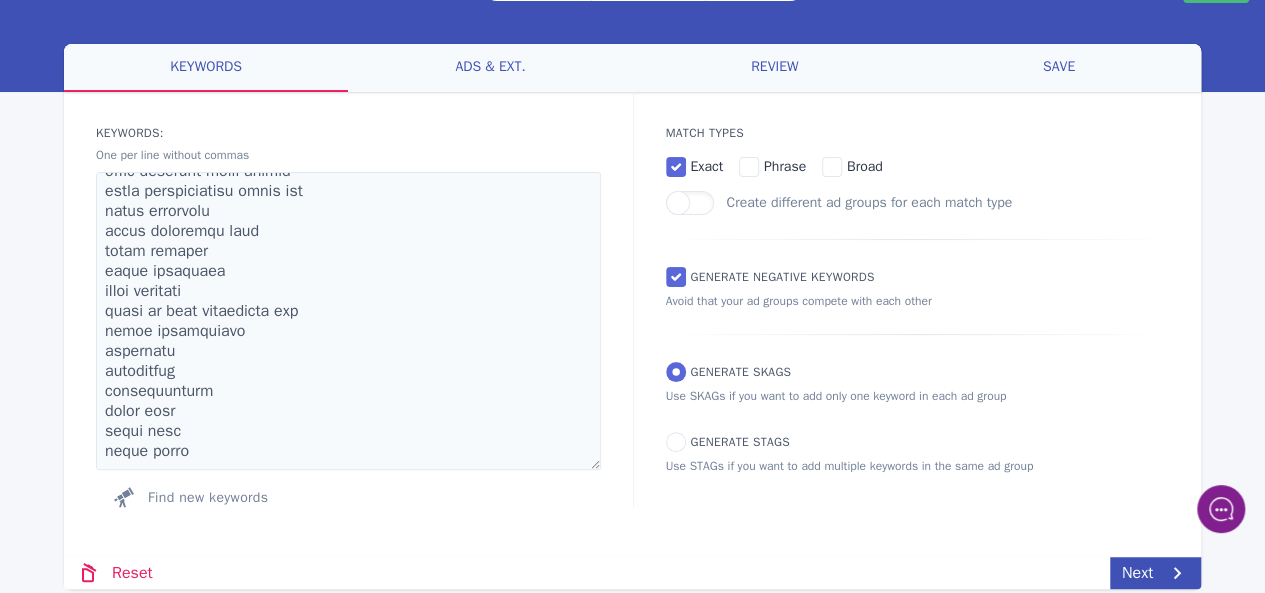 scroll, scrollTop: 59, scrollLeft: 0, axis: vertical 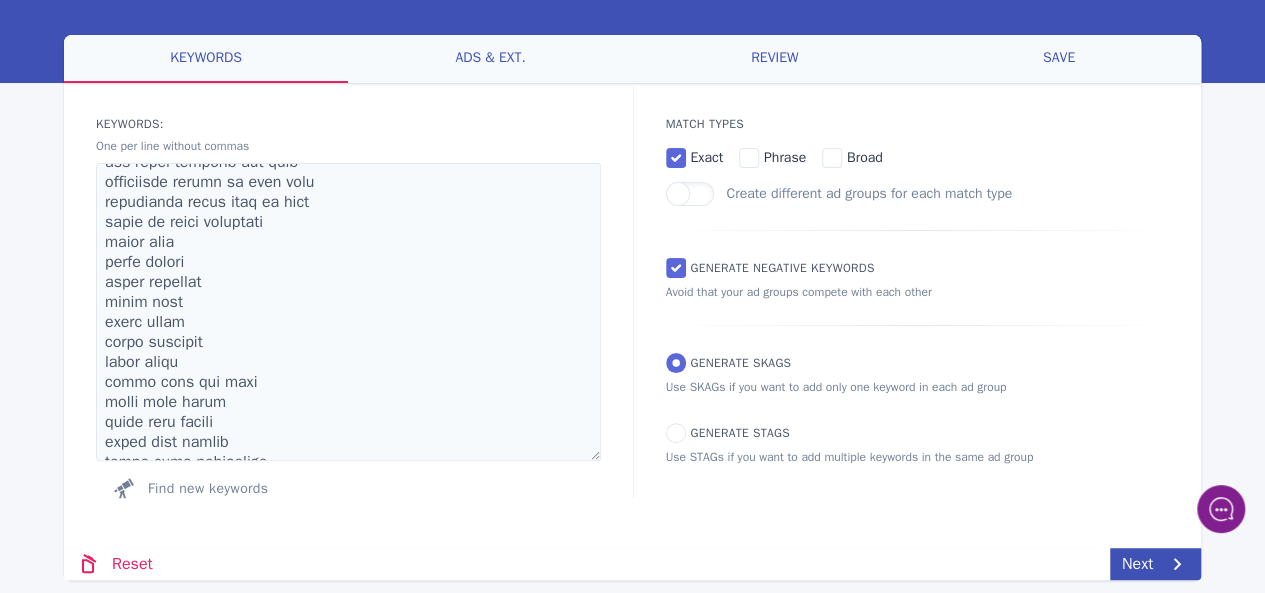 click on "ads & ext." at bounding box center [490, 59] 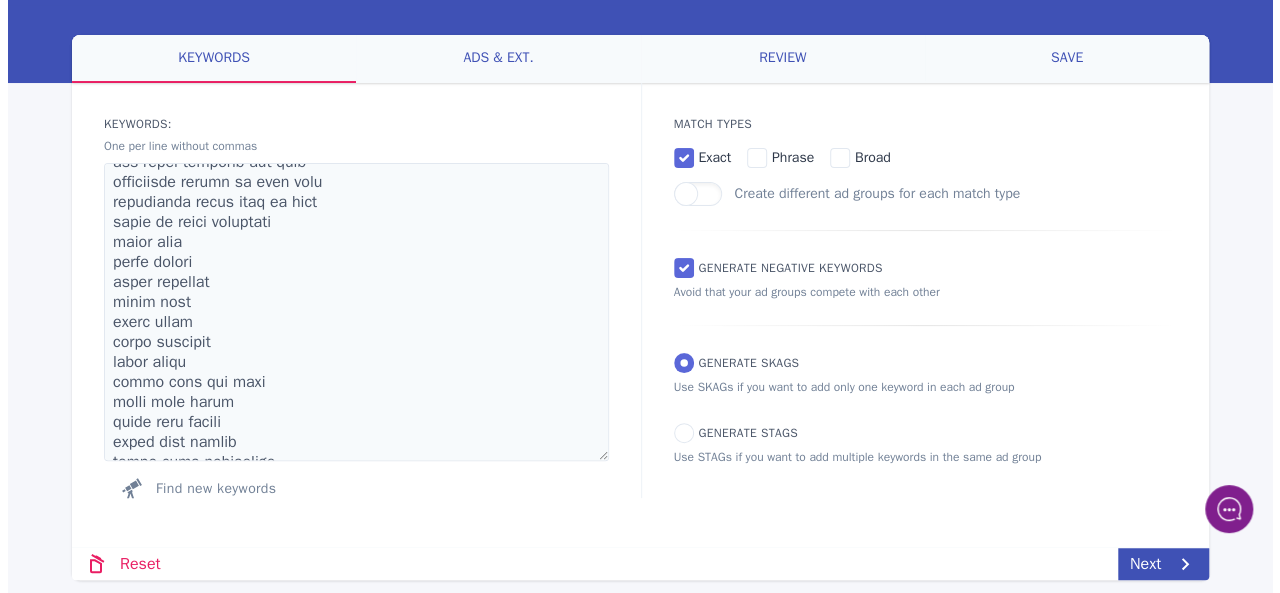scroll, scrollTop: 0, scrollLeft: 0, axis: both 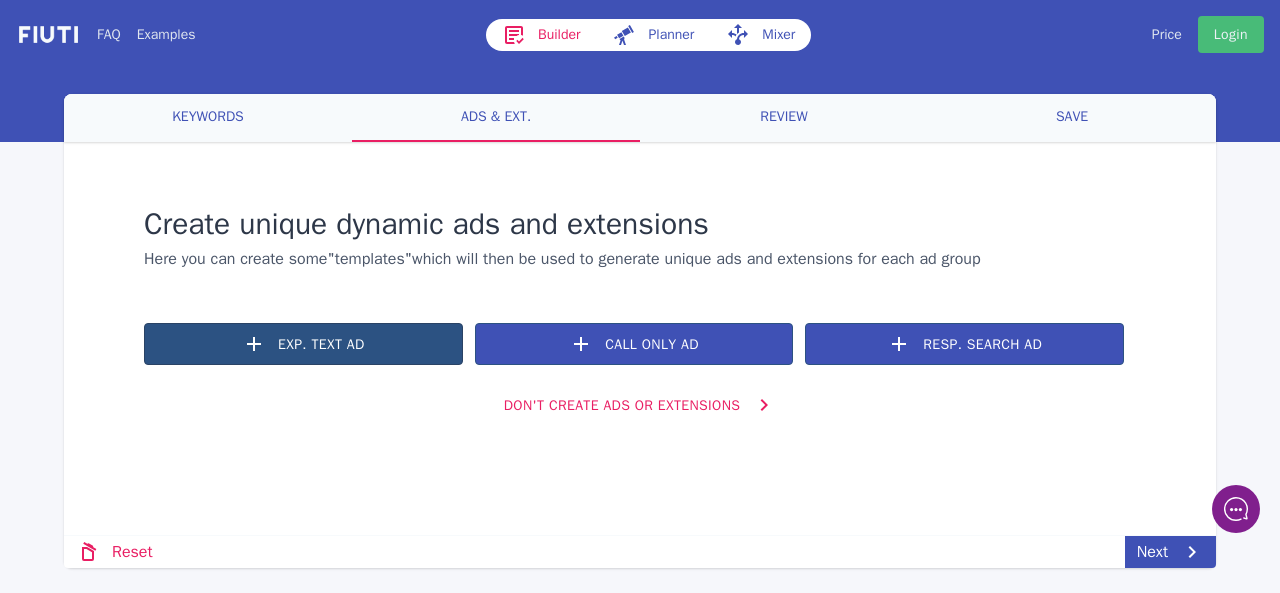 click on "Exp. Text Ad" at bounding box center [321, 344] 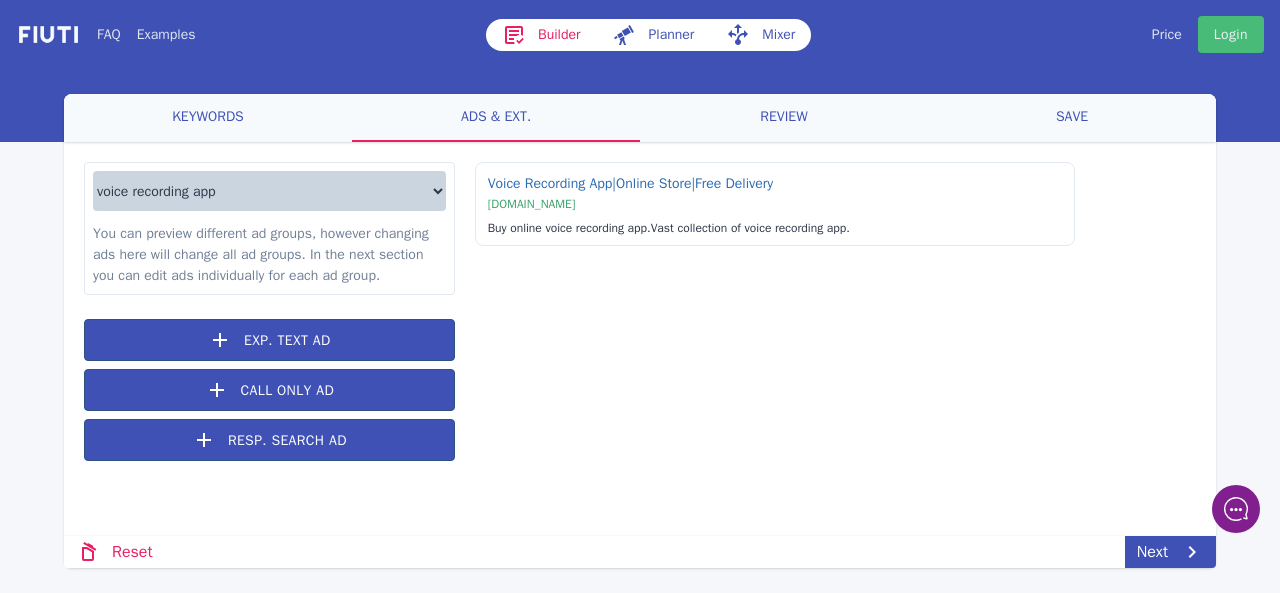 click on "voice recording app
voice recorder
voice memo
otter ai
ai voice memos
app voice recorder free
apple voice memo app
apple voice recorder
apple voice recorder app
apps with voice memo transcription
asr voice recorder
audacity audio recorder
audio memos se
audio notes voice recorder
audio recorder
audio recorder  voice notes
audio recorder editor
audio recorder for ipad
audio recorder voice editor
audio transcription
audiorecorder
dictaphone
editor audios
free tape recorder
free voice memos app
free voice recorder арр
google recorder voice recorder
grabacion de audio
grabador de audio
grabador de voz
grabadora de audio
grabadora de voz ?
gravador de voz
gravadora de voz" at bounding box center (269, 191) 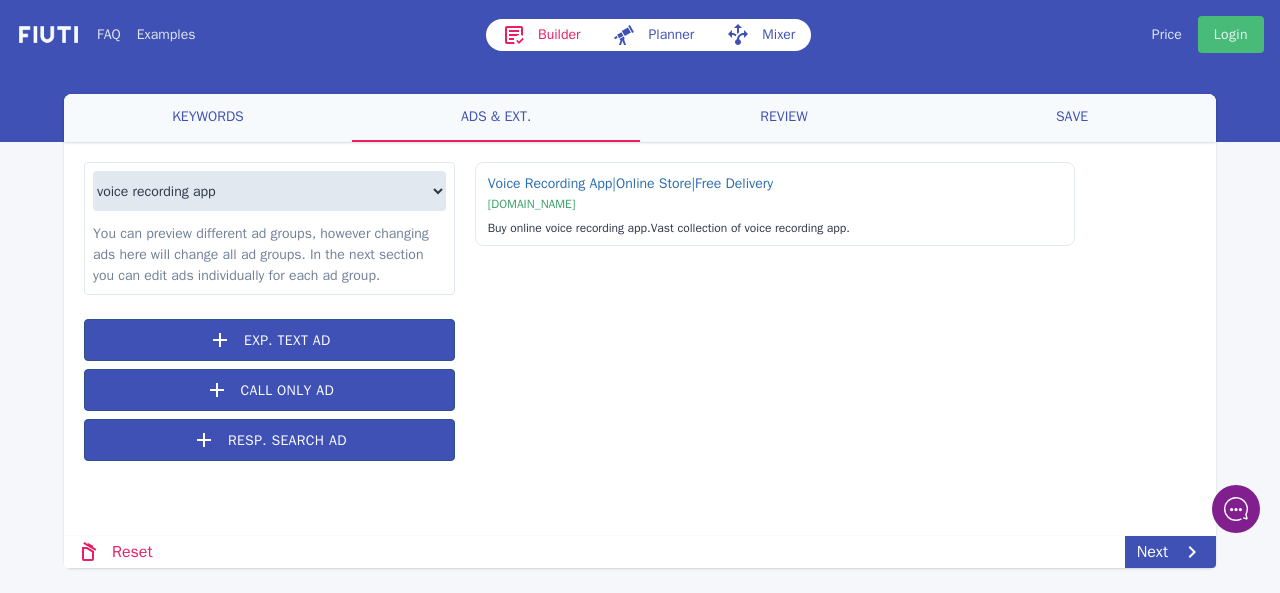 click on "review" at bounding box center [784, 118] 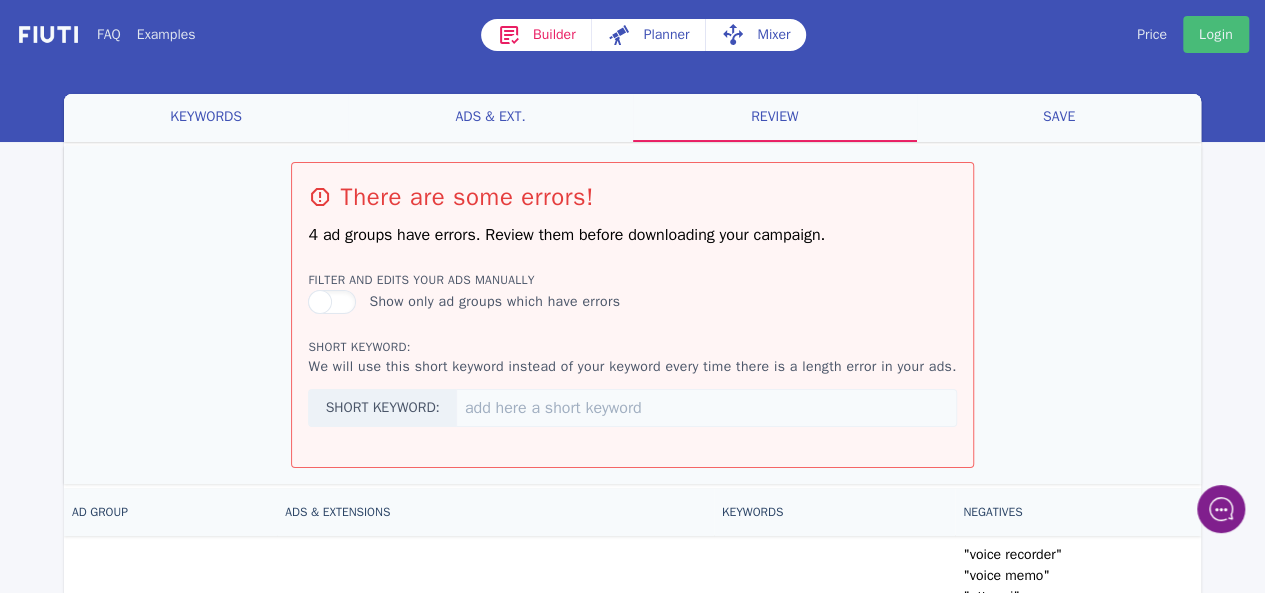 click on "ads & ext." at bounding box center [490, 118] 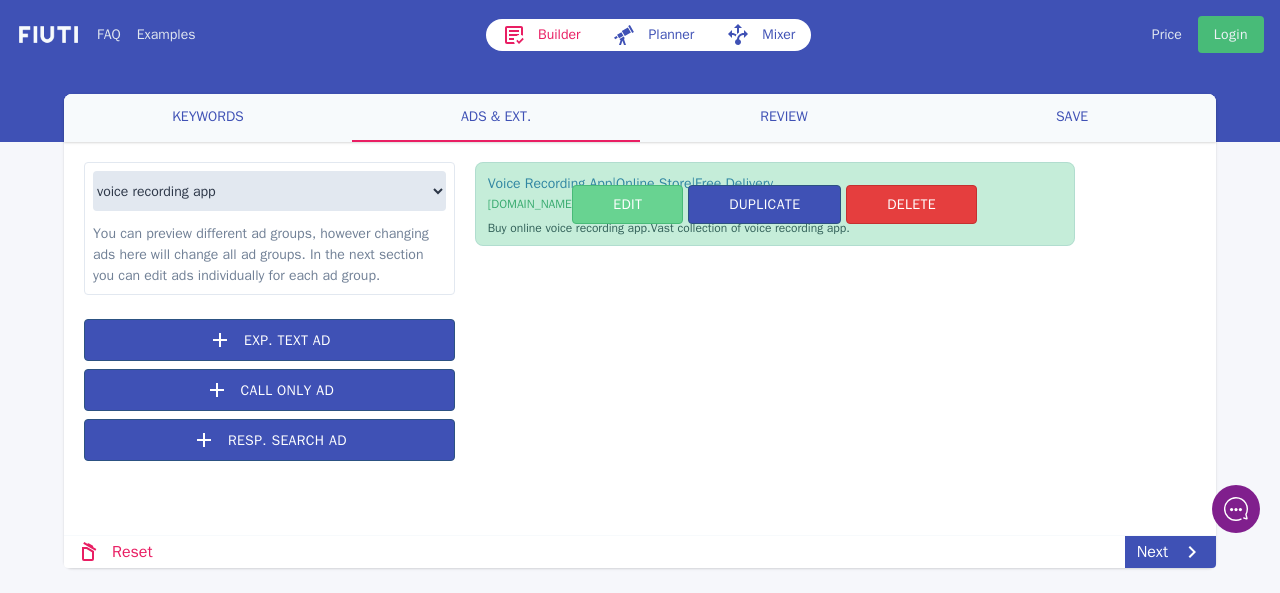 click on "Edit" at bounding box center (627, 204) 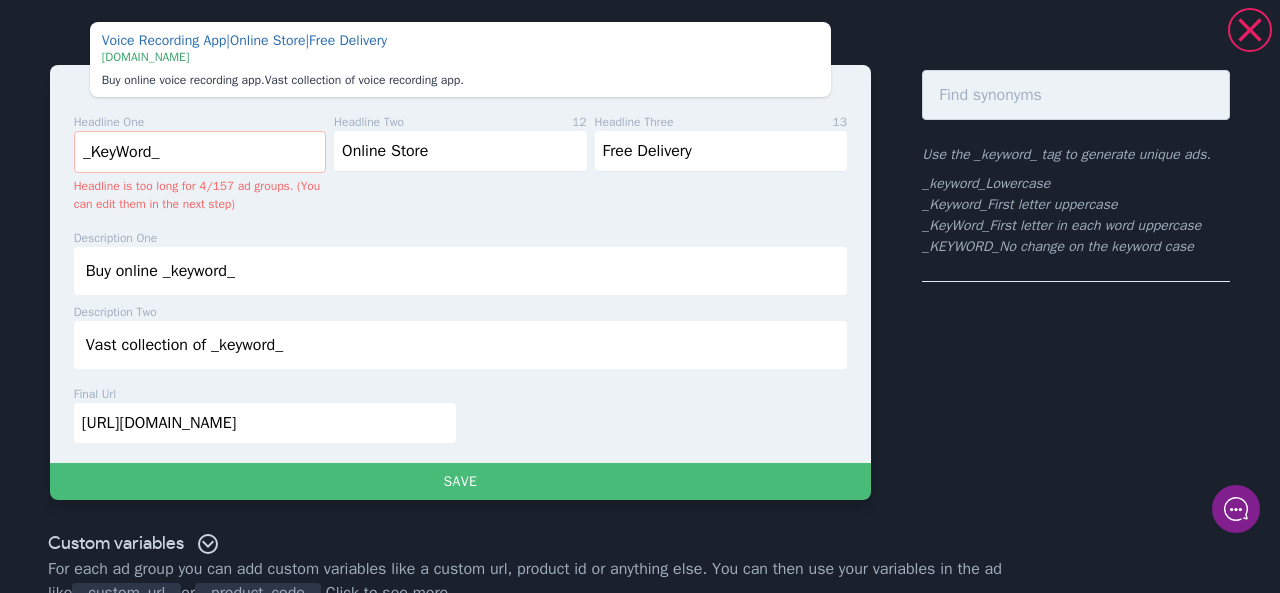 scroll, scrollTop: 0, scrollLeft: 0, axis: both 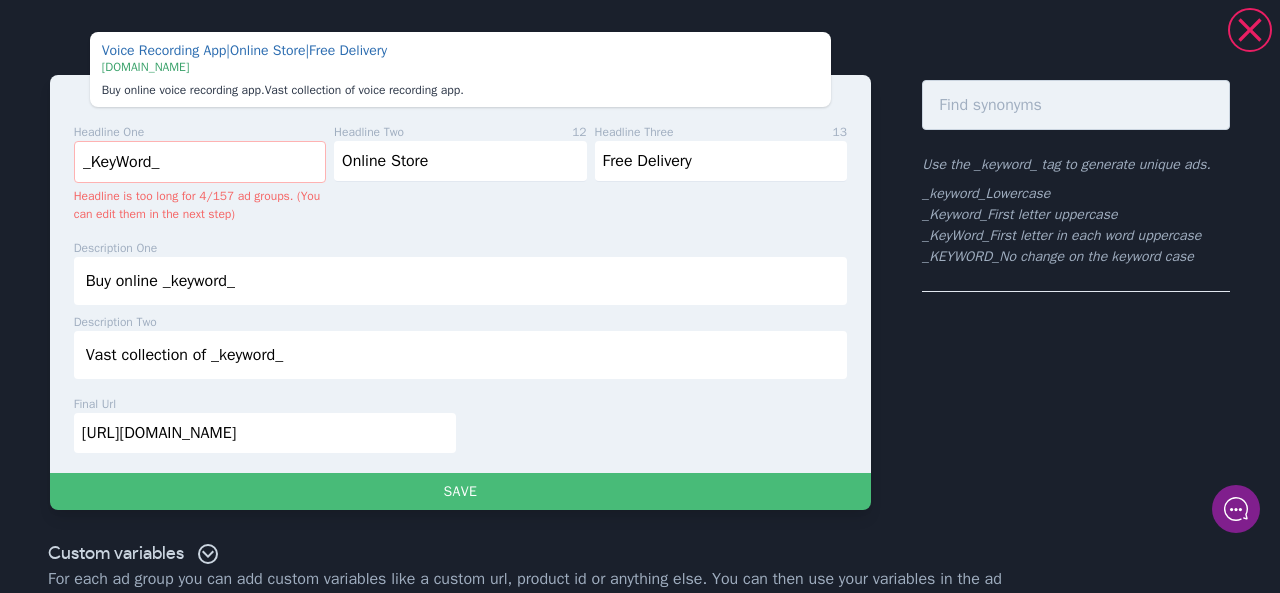 click on "description one   20   Buy online _keyword_   Buy online _keyword_   description two   28   Vast collection of _keyword_   Vast collection of _keyword_" at bounding box center (460, 309) 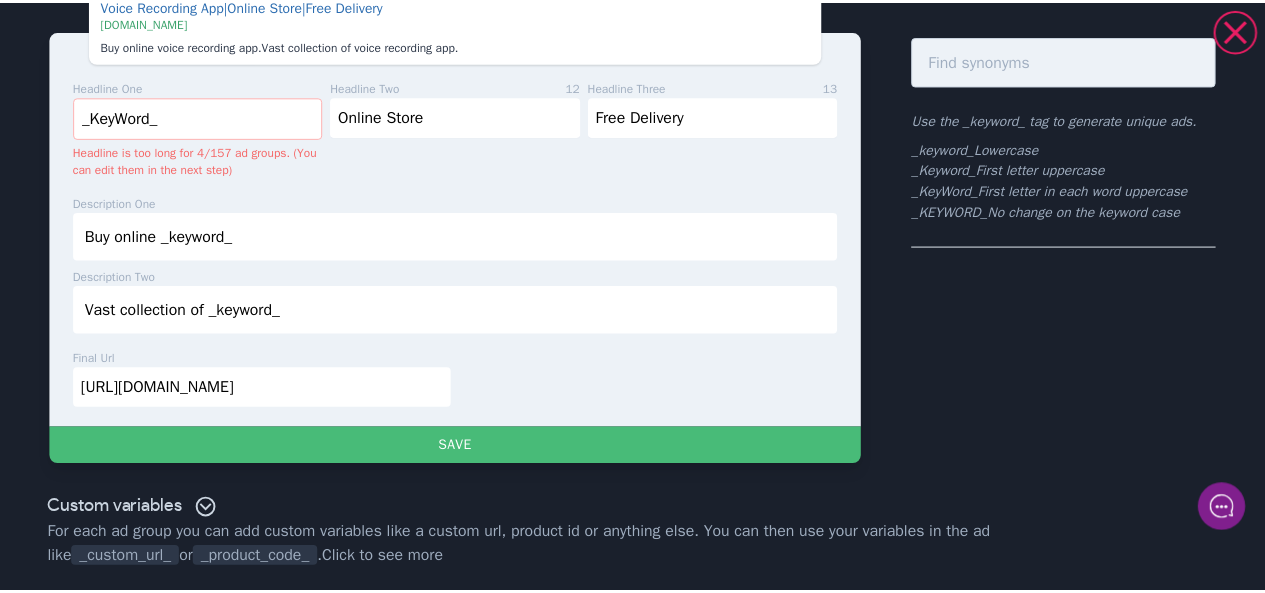scroll, scrollTop: 0, scrollLeft: 0, axis: both 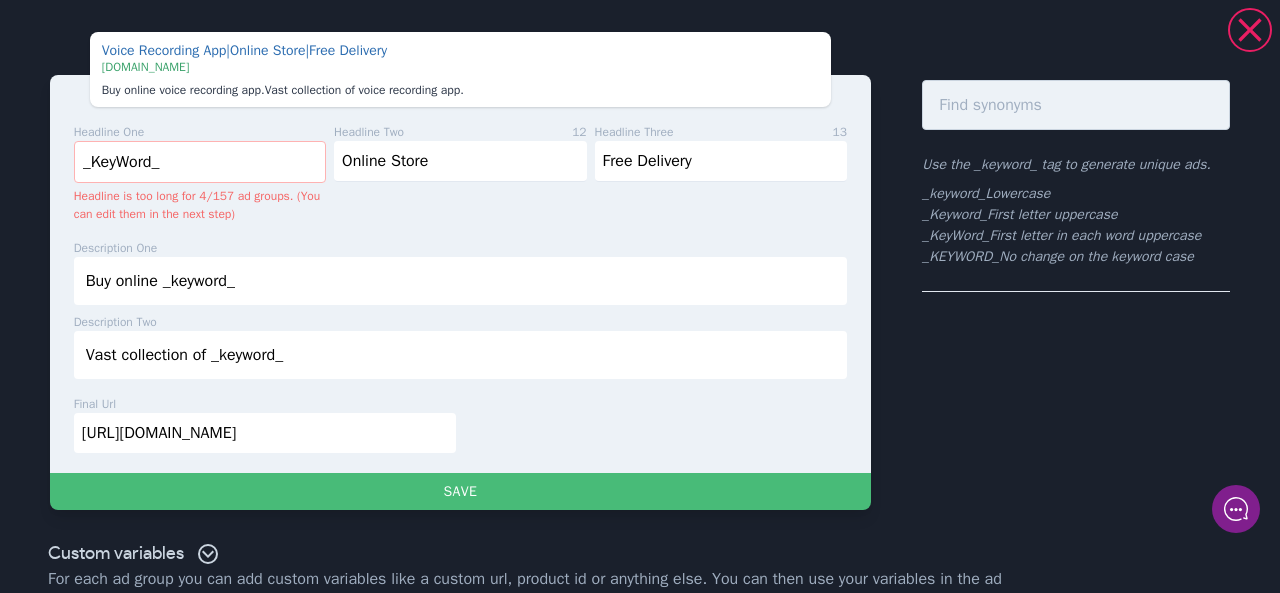 drag, startPoint x: 174, startPoint y: 154, endPoint x: 3, endPoint y: 106, distance: 177.60912 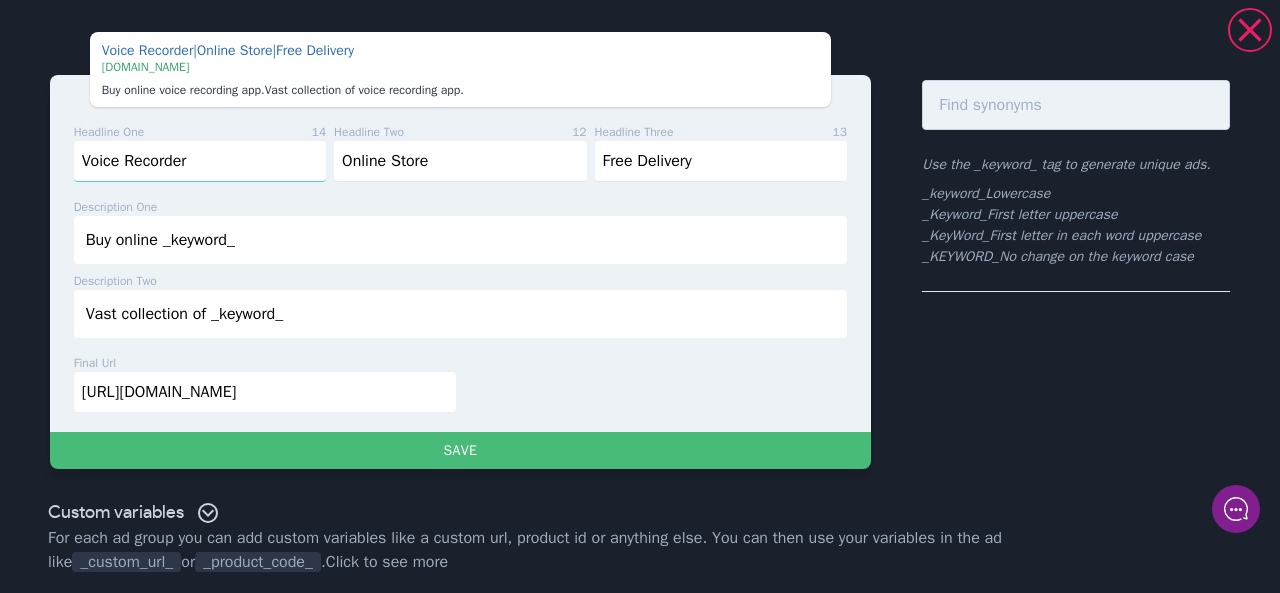 type on "Voice Recorder" 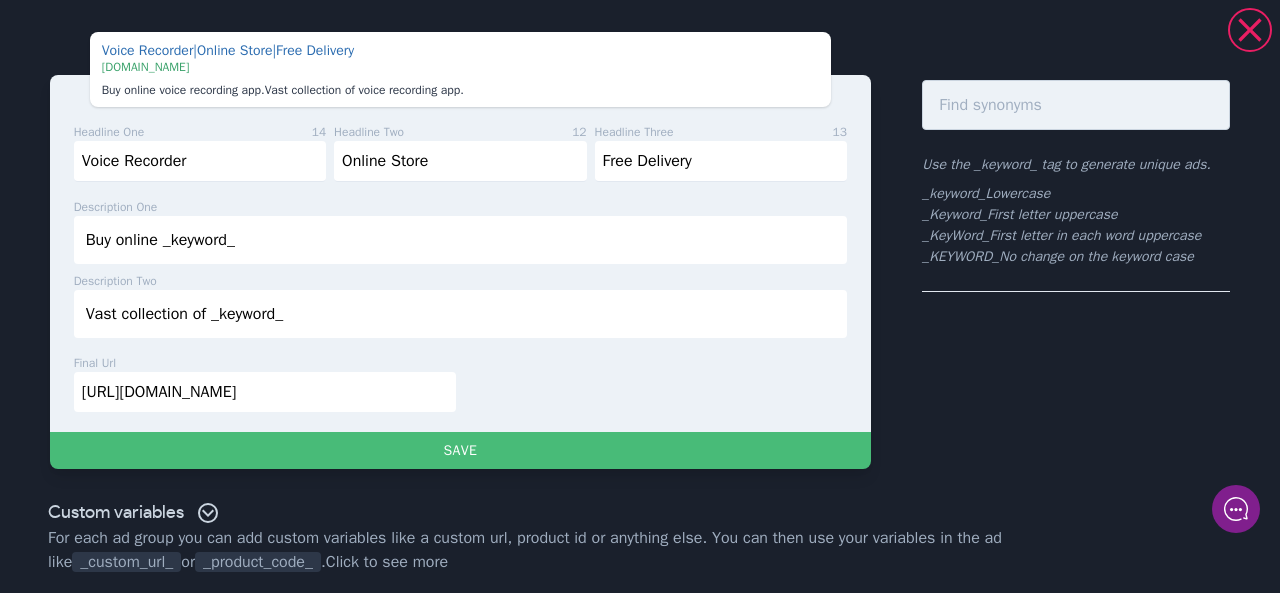 click on "description one   20" at bounding box center [460, 207] 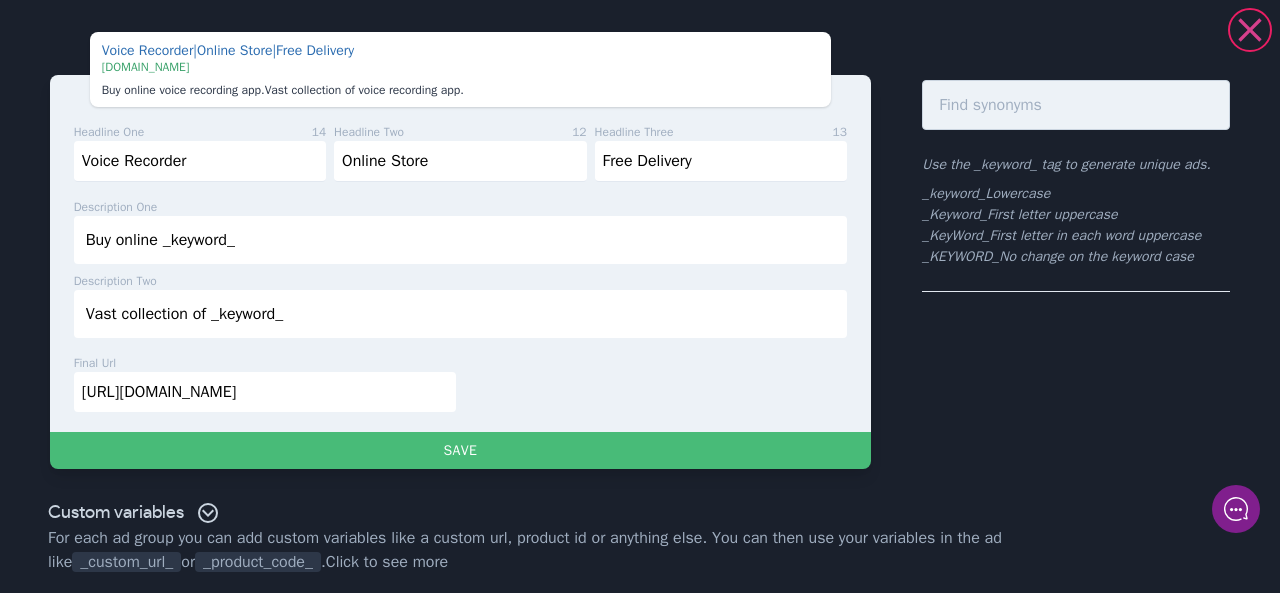 click at bounding box center [1250, 30] 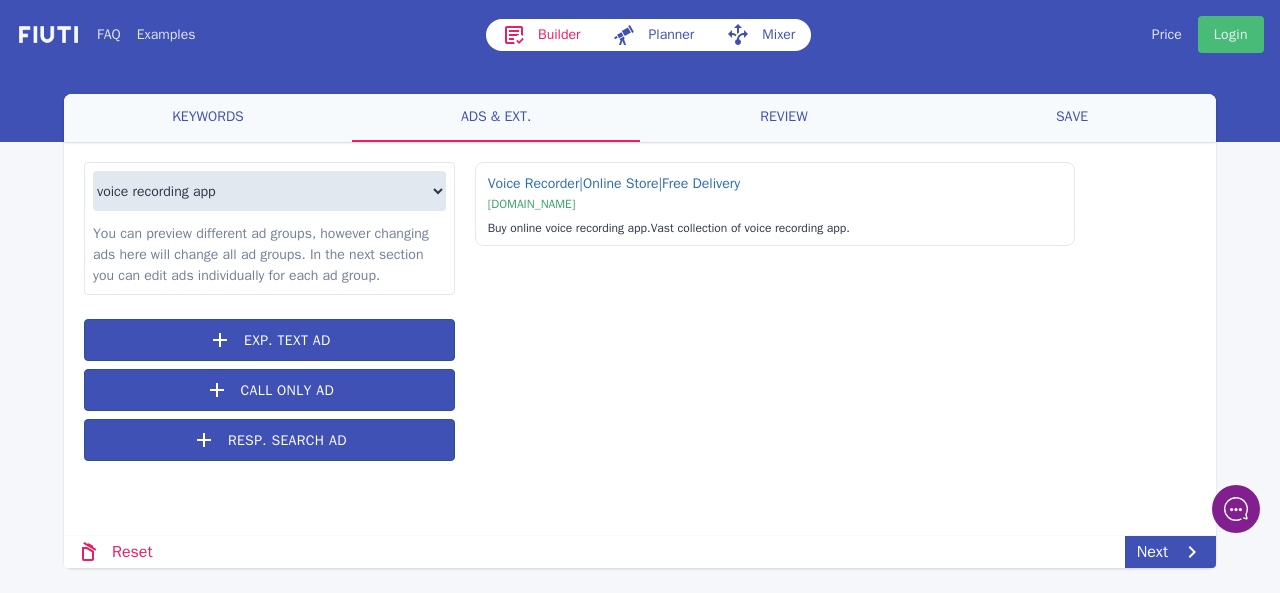 click on "keywords" at bounding box center (208, 118) 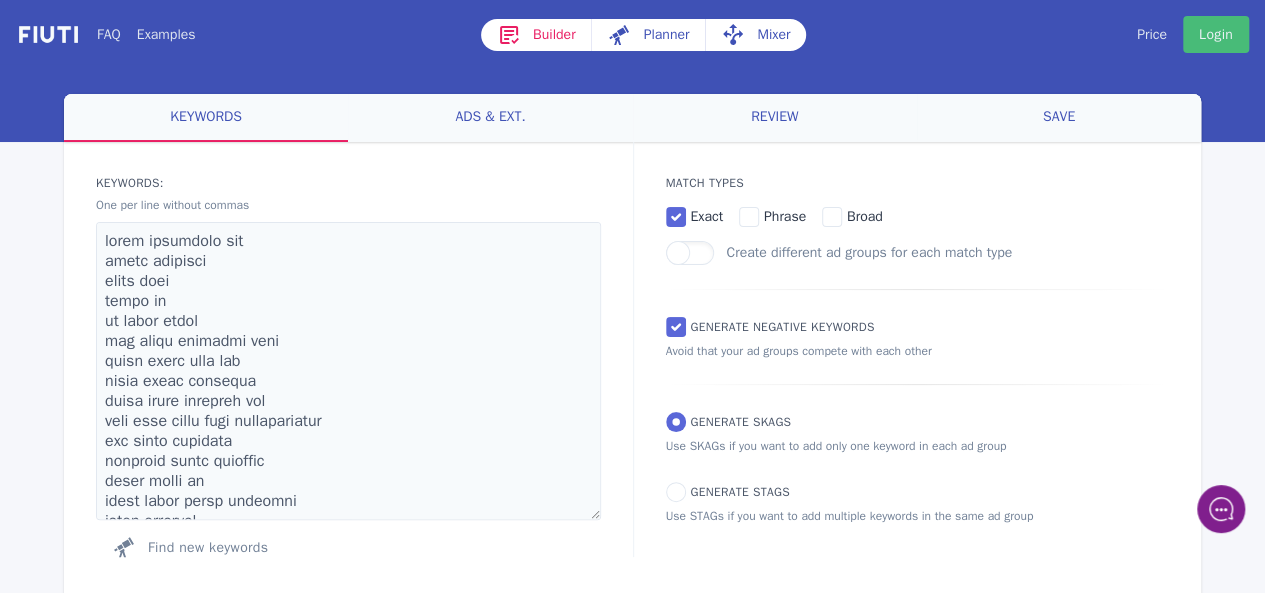 click on "ads & ext." at bounding box center (490, 118) 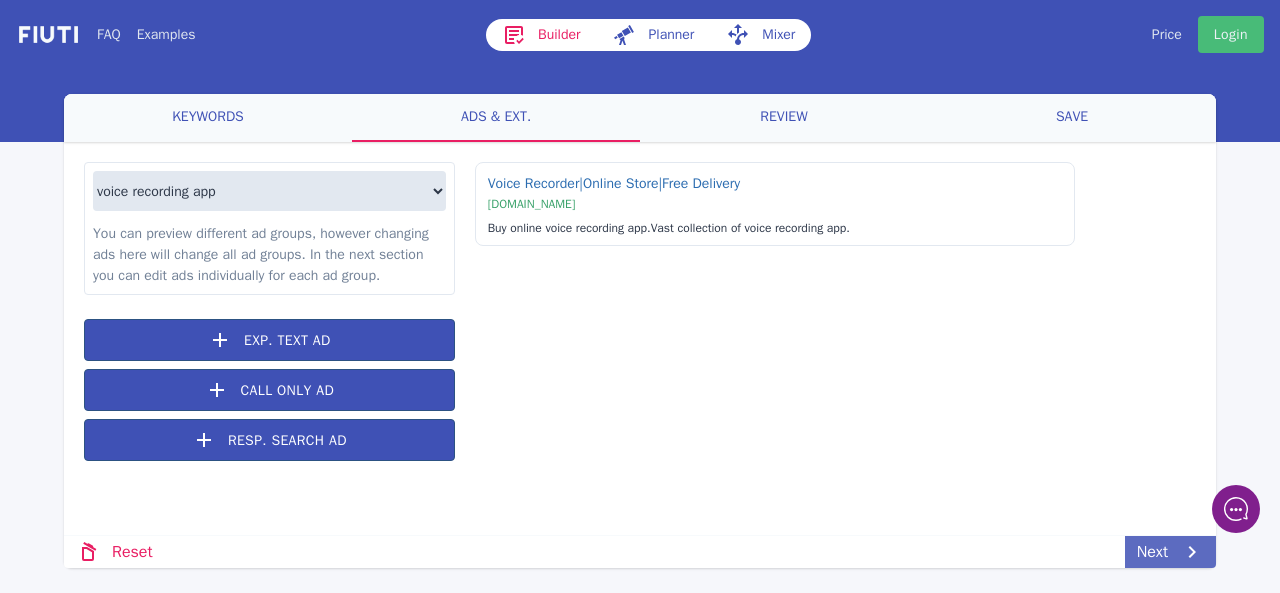 click on "Next" at bounding box center (1170, 552) 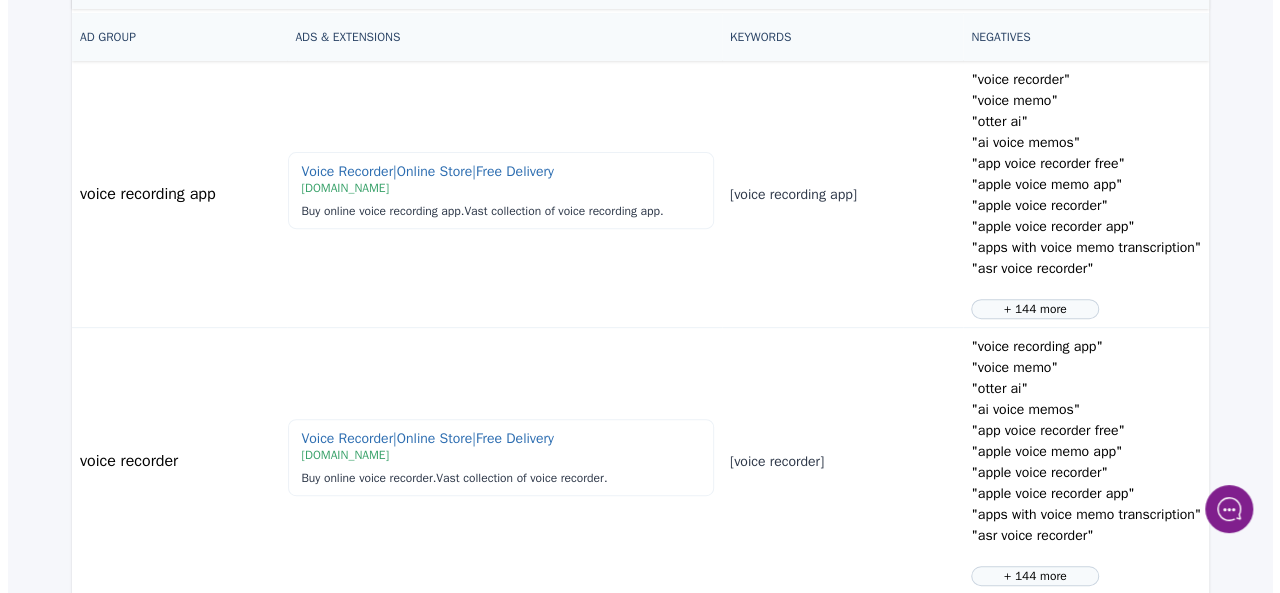 scroll, scrollTop: 0, scrollLeft: 0, axis: both 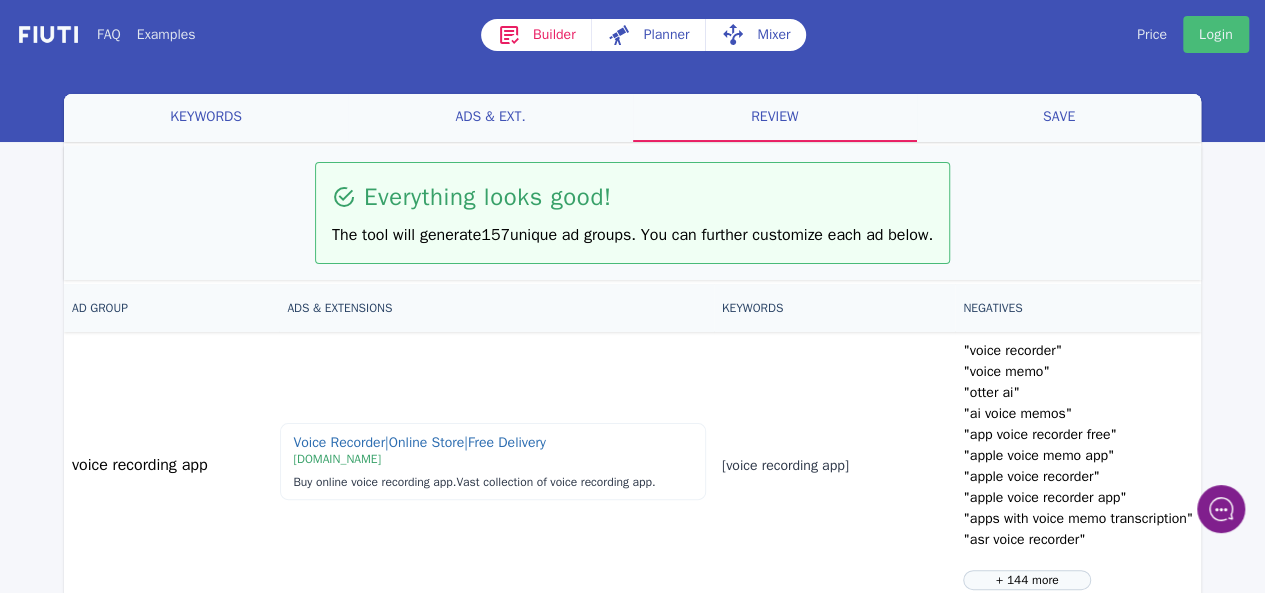 click on "ads & ext." at bounding box center [490, 118] 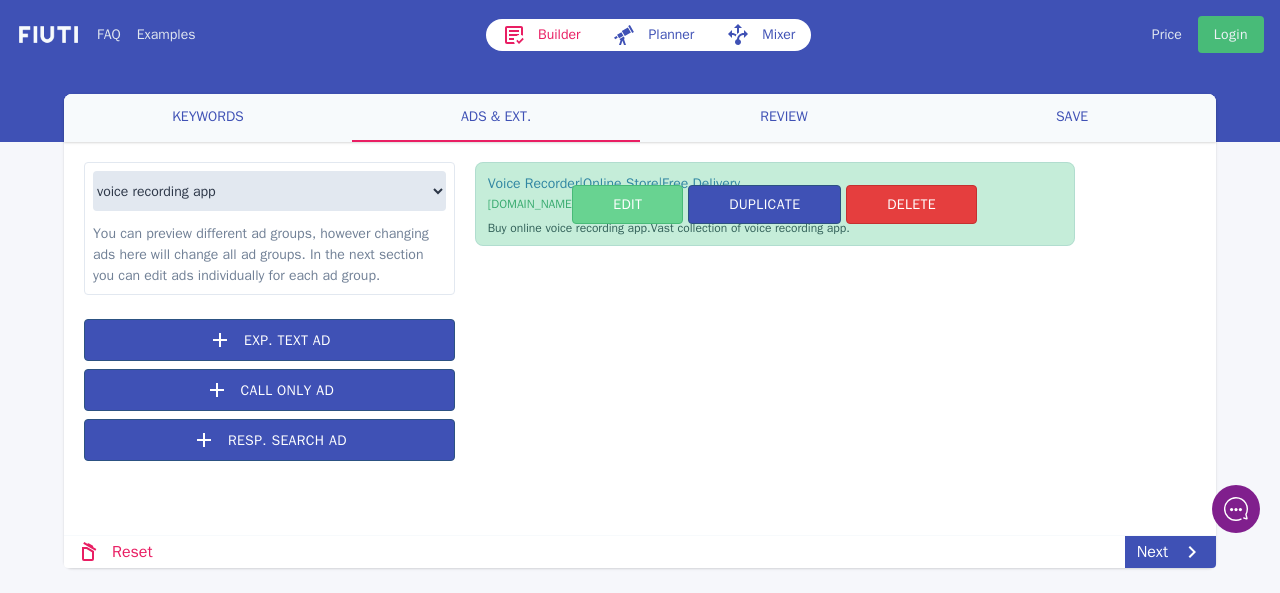 click on "Edit" at bounding box center [627, 204] 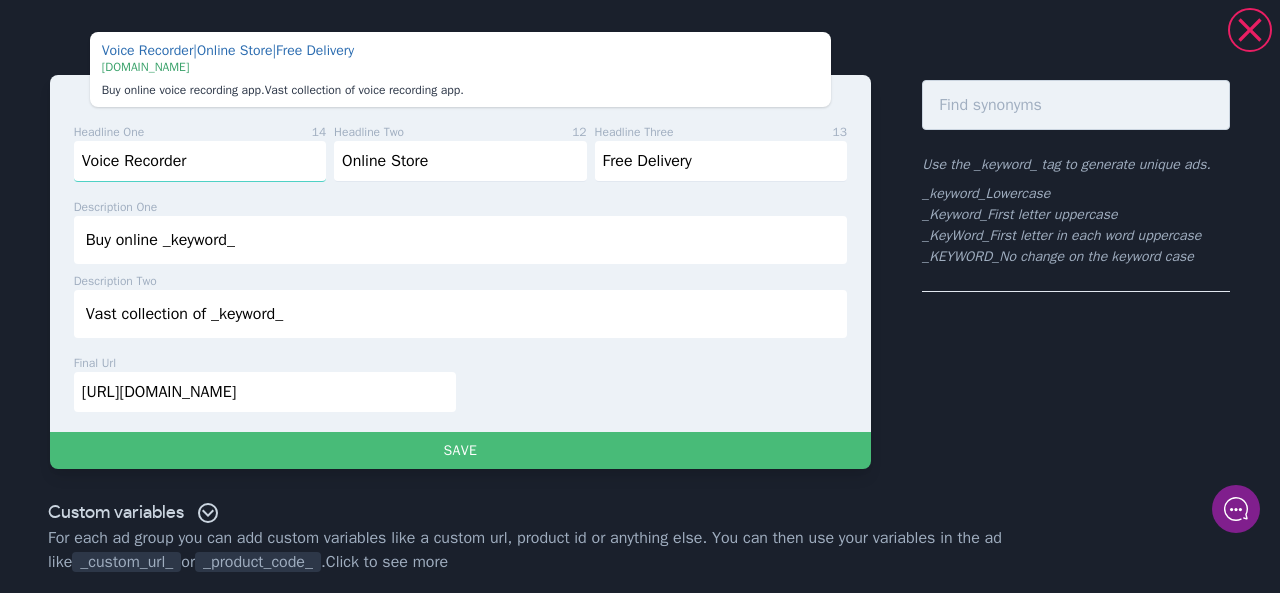 click on "Voice Recorder" at bounding box center [200, 161] 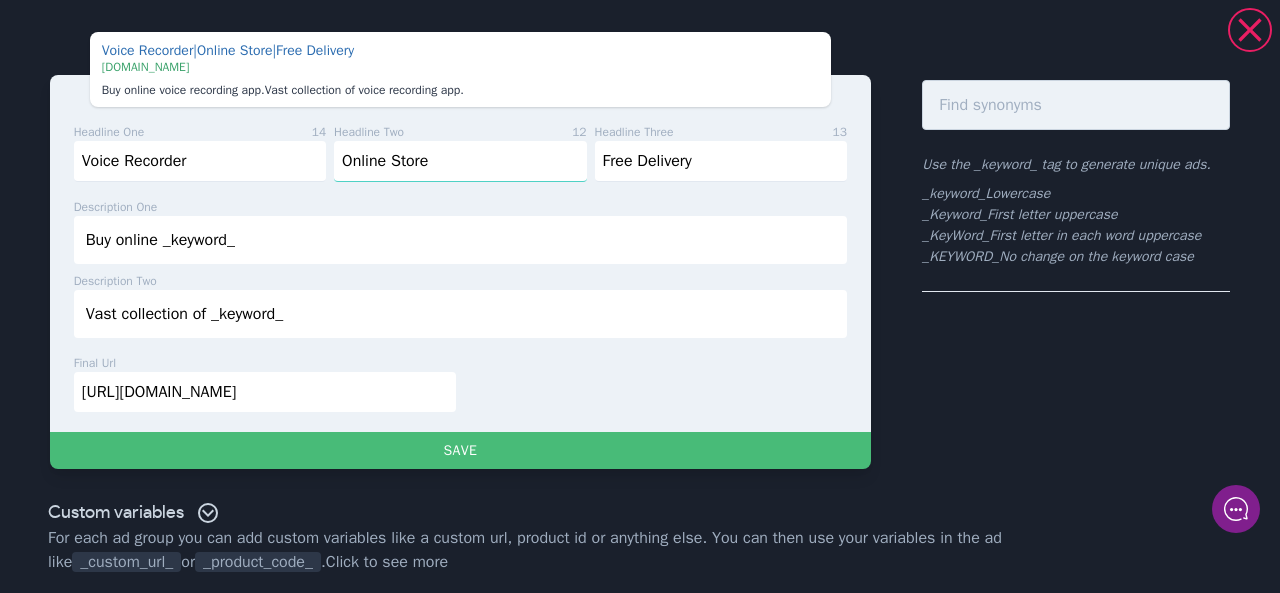 click on "Online Store" at bounding box center (460, 161) 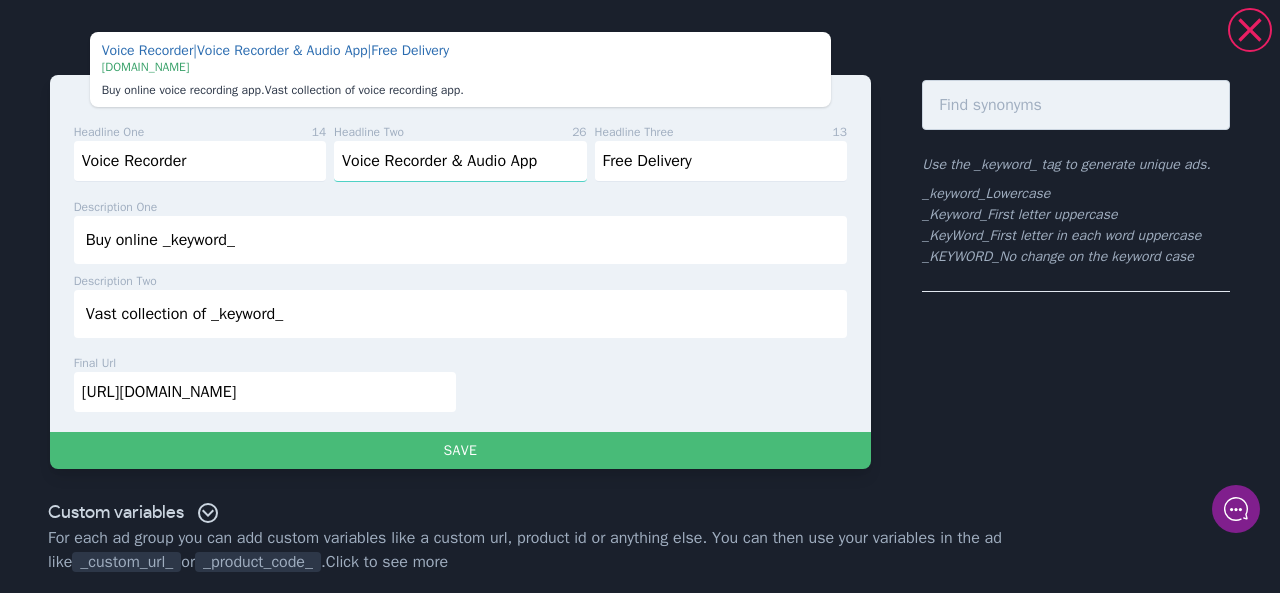 type on "Voice Recorder & Audio App" 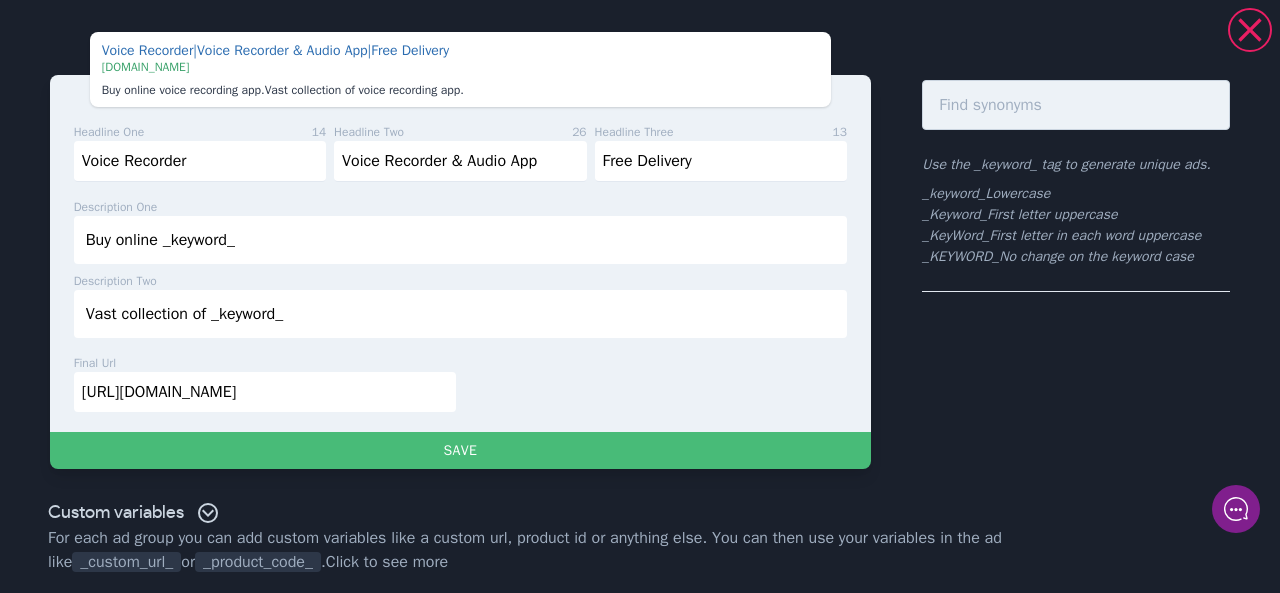 click on "description one   20" at bounding box center [460, 207] 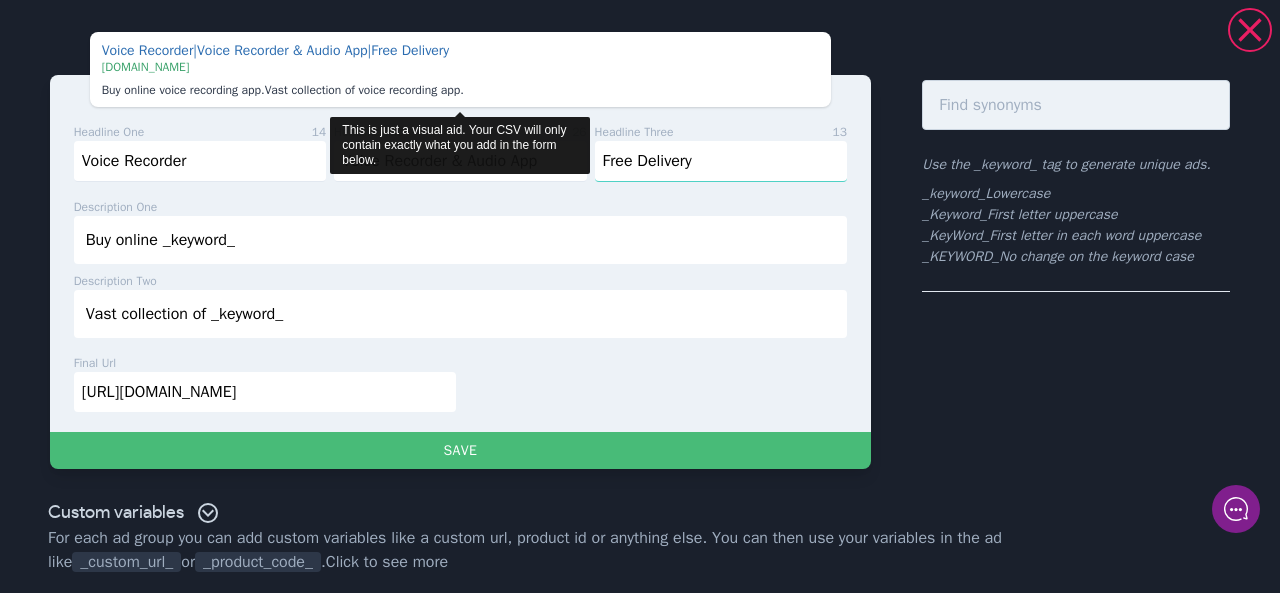 drag, startPoint x: 731, startPoint y: 160, endPoint x: 533, endPoint y: 104, distance: 205.76686 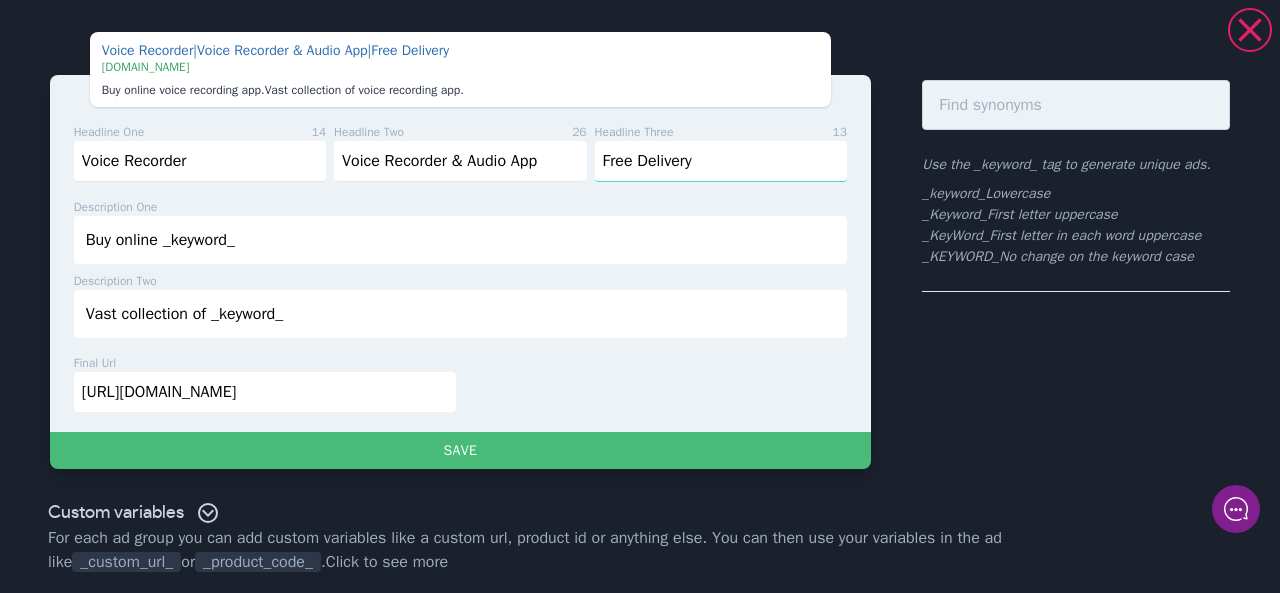 paste on "Voice Recorder & Editor" 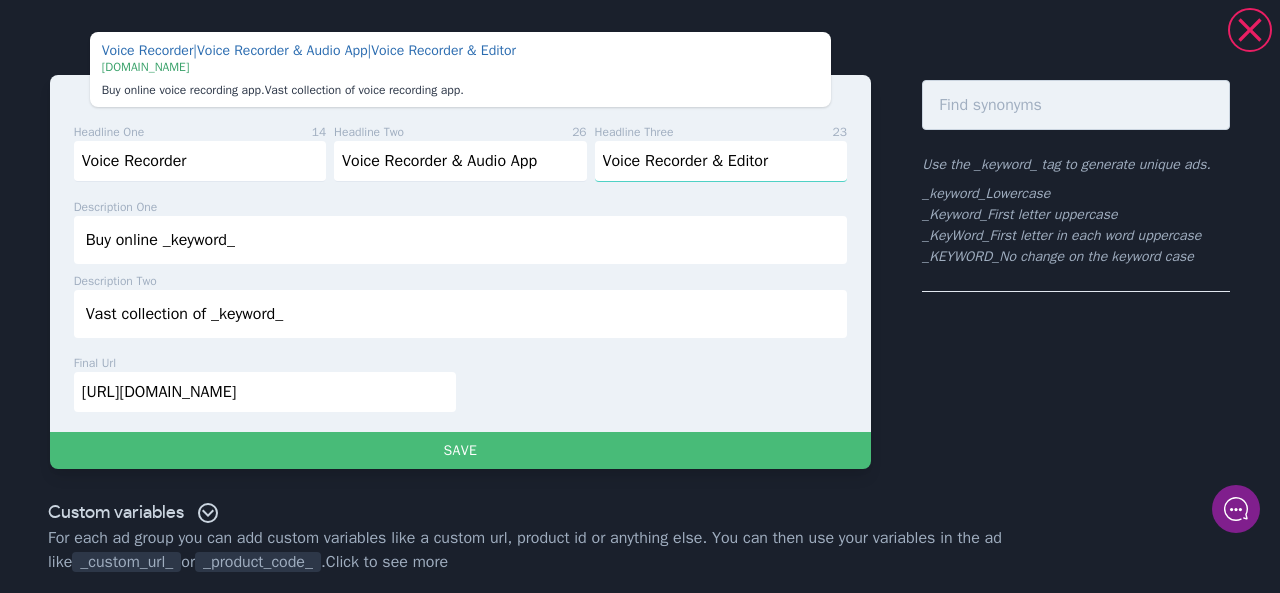 type on "Voice Recorder & Editor" 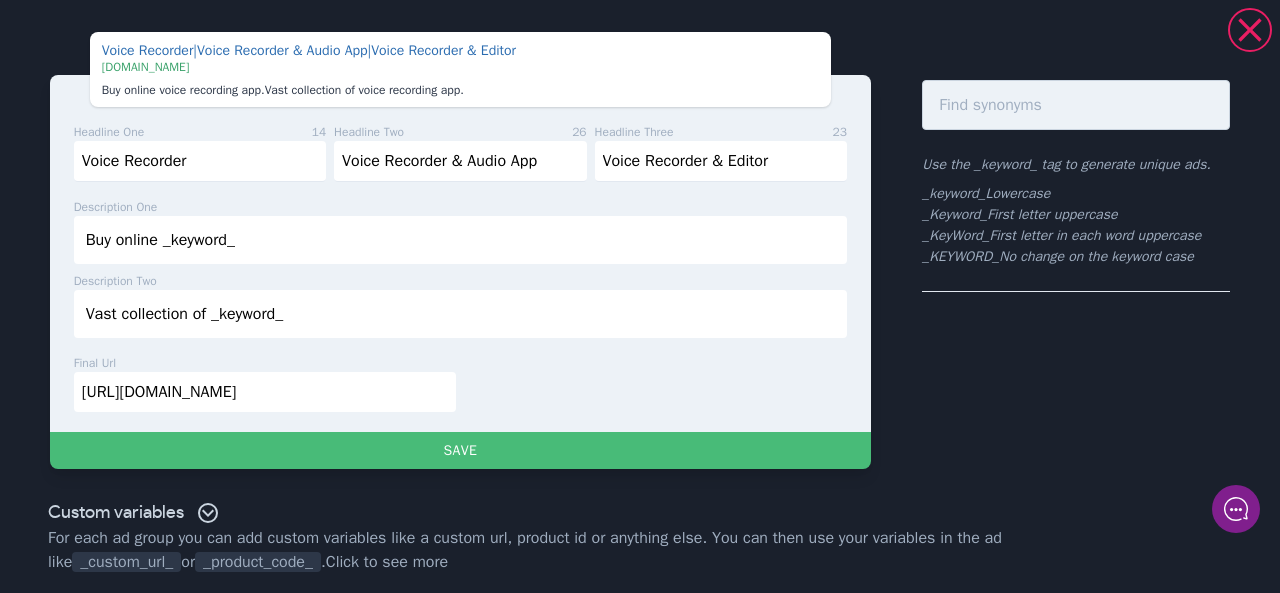 click on "description one   20" at bounding box center (460, 207) 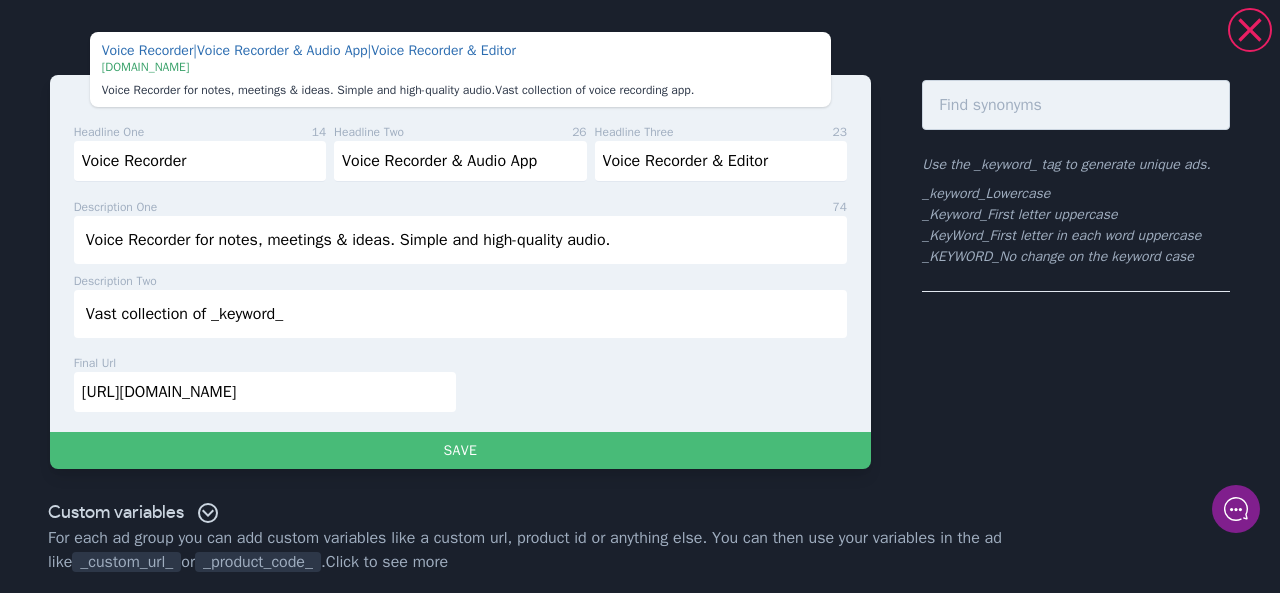 type on "Voice Recorder for notes, meetings & ideas. Simple and high-quality audio." 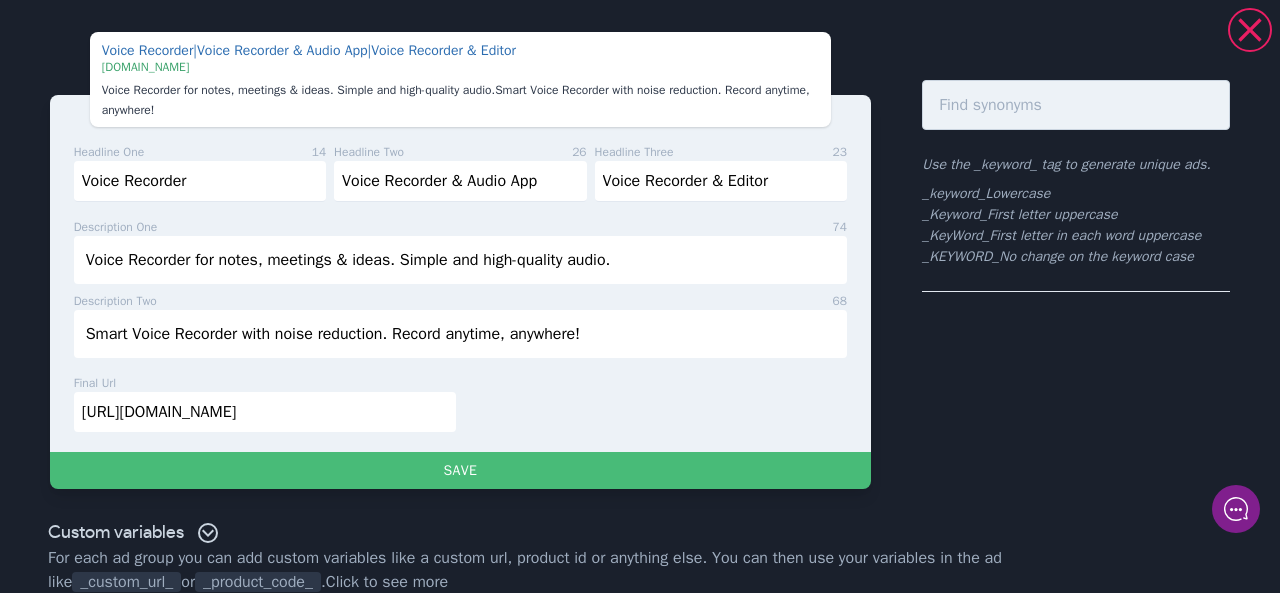 type on "Smart Voice Recorder with noise reduction. Record anytime, anywhere!" 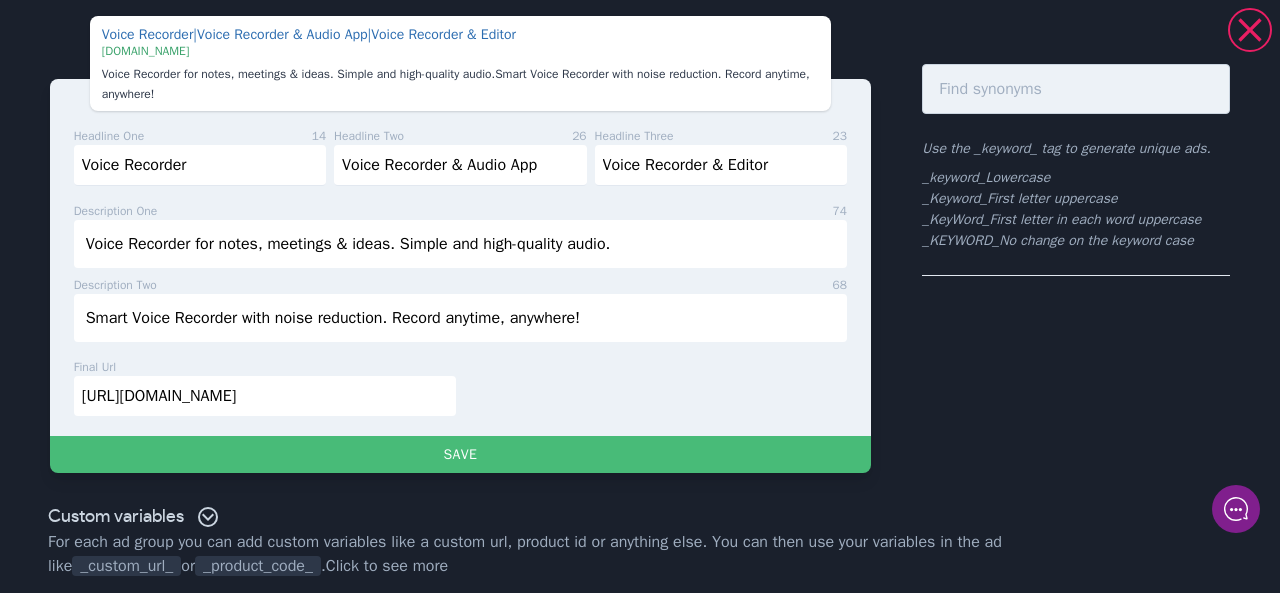 scroll, scrollTop: 24, scrollLeft: 0, axis: vertical 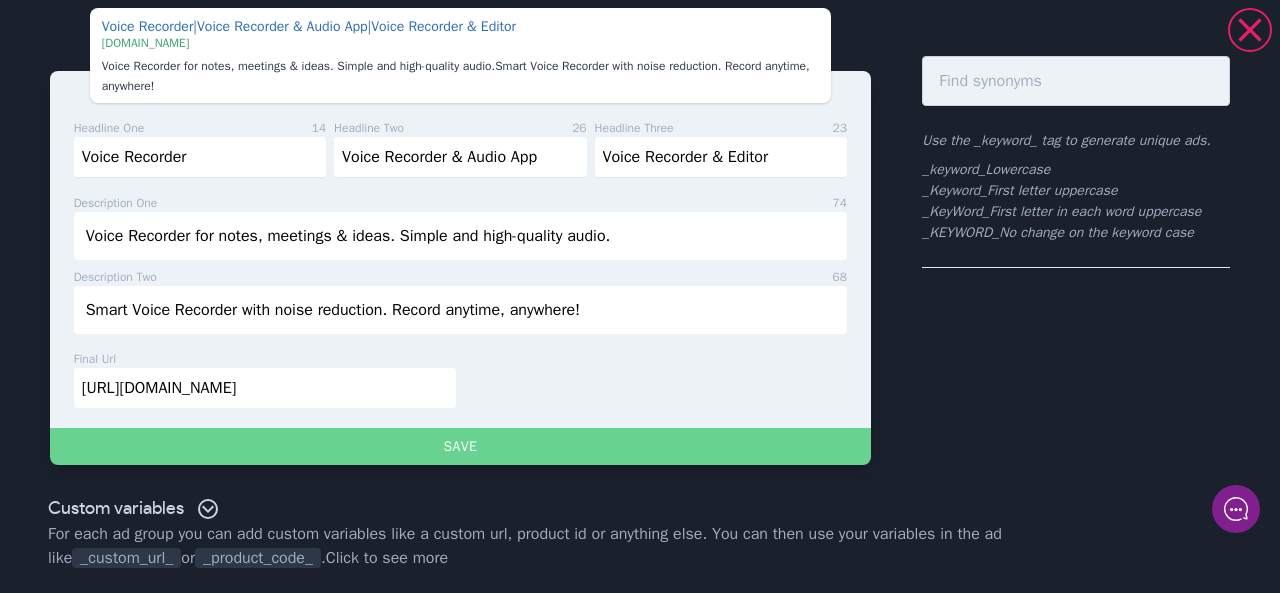 type on "[URL][DOMAIN_NAME]" 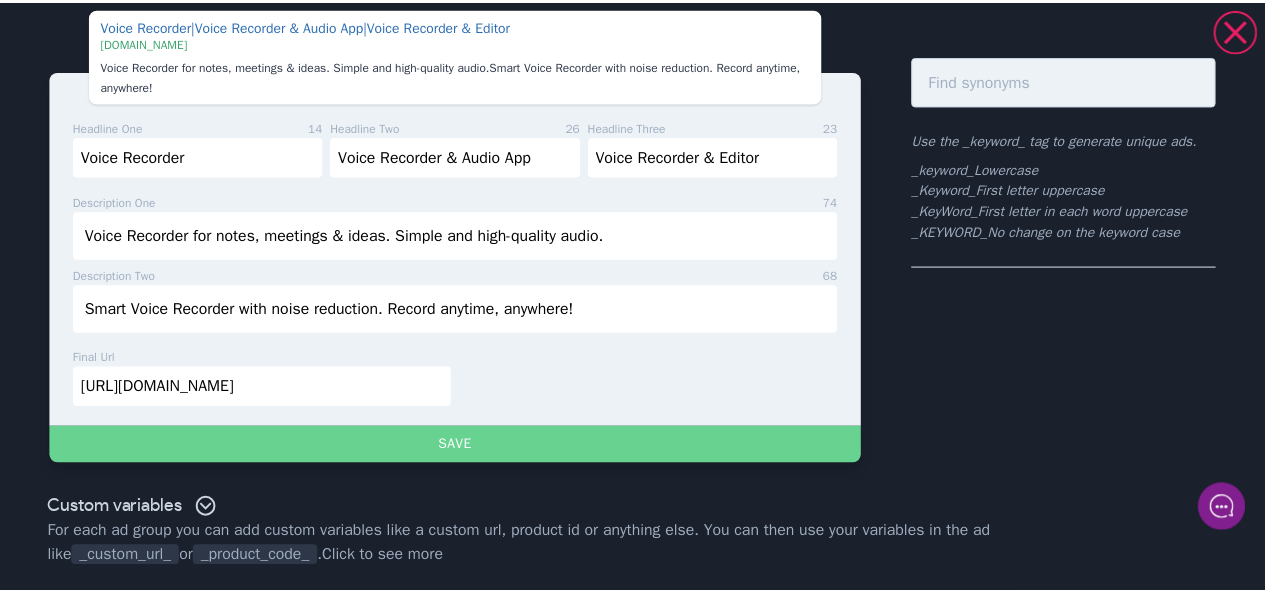 scroll, scrollTop: 0, scrollLeft: 0, axis: both 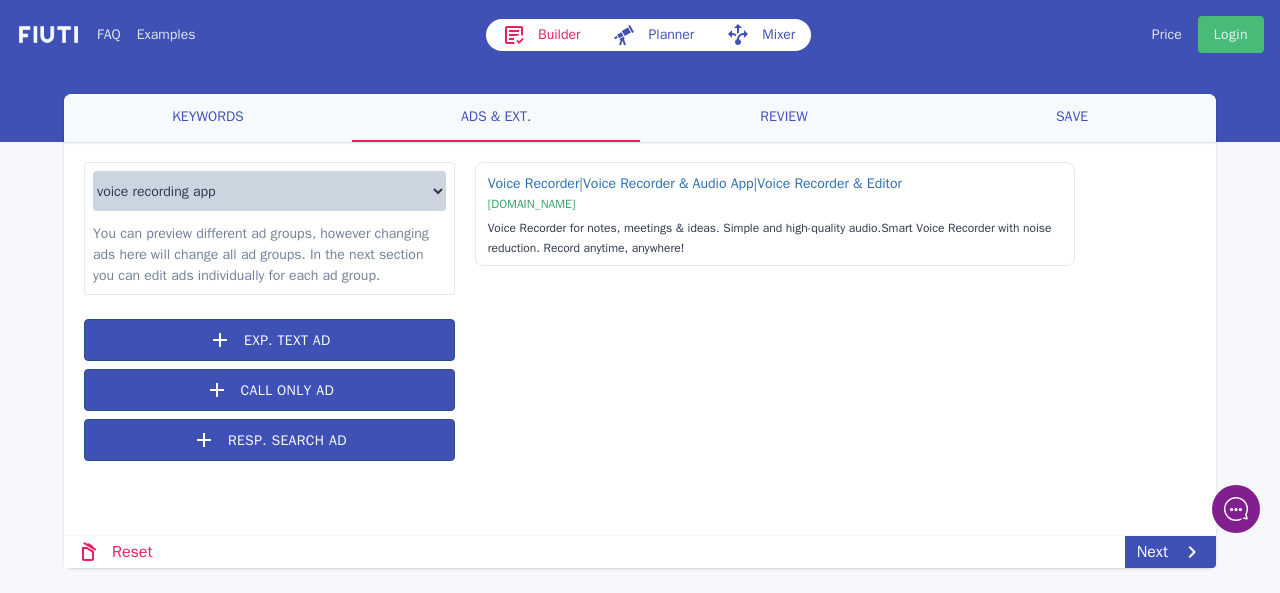 click on "voice recording app
voice recorder
voice memo
otter ai
ai voice memos
app voice recorder free
apple voice memo app
apple voice recorder
apple voice recorder app
apps with voice memo transcription
asr voice recorder
audacity audio recorder
audio memos se
audio notes voice recorder
audio recorder
audio recorder  voice notes
audio recorder editor
audio recorder for ipad
audio recorder voice editor
audio transcription
audiorecorder
dictaphone
editor audios
free tape recorder
free voice memos app
free voice recorder арр
google recorder voice recorder
grabacion de audio
grabador de audio
grabador de voz
grabadora de audio
grabadora de voz ?
gravador de voz
gravadora de voz" at bounding box center [269, 191] 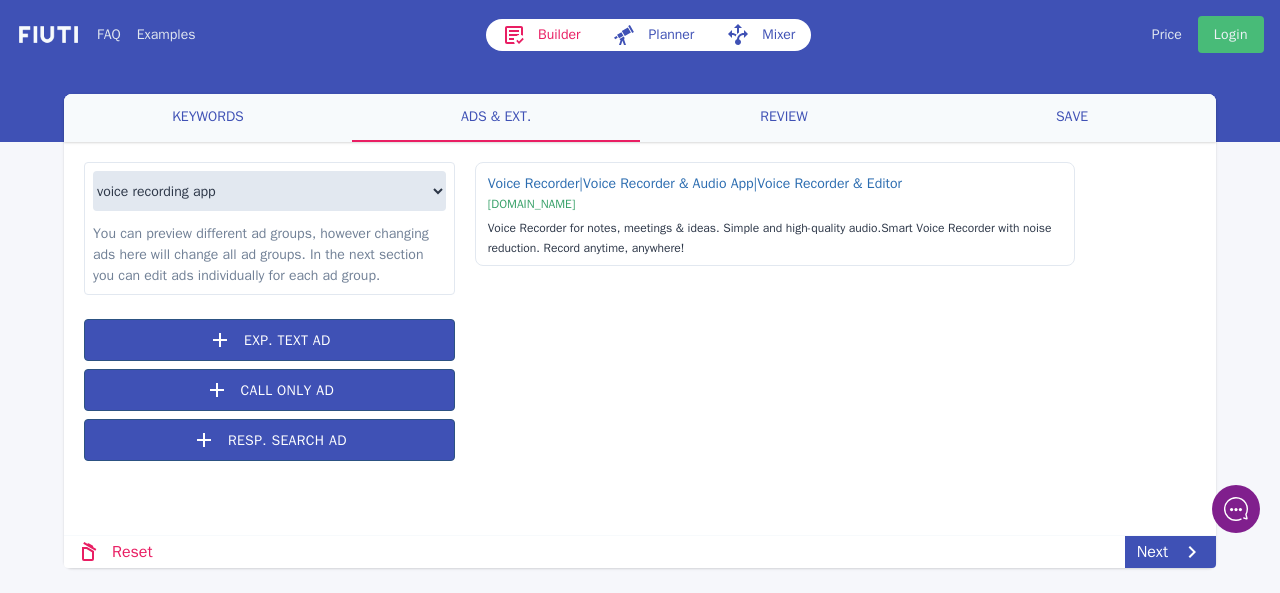 click on "keywords" at bounding box center (208, 118) 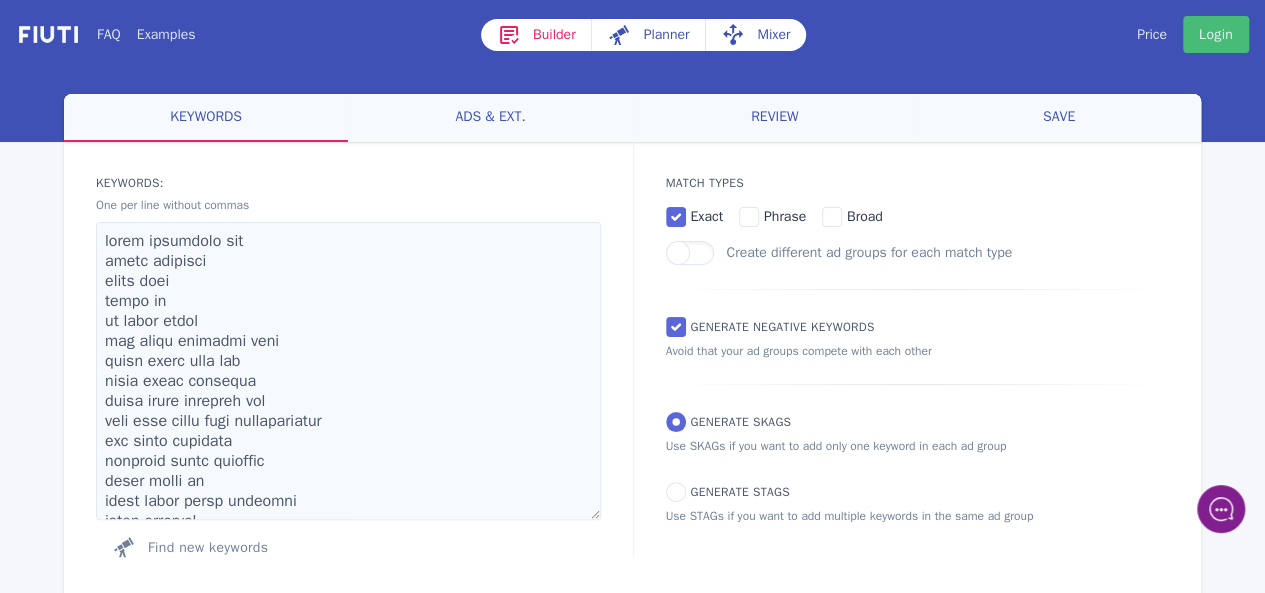 click on "Generate Negative keywords" at bounding box center (770, 326) 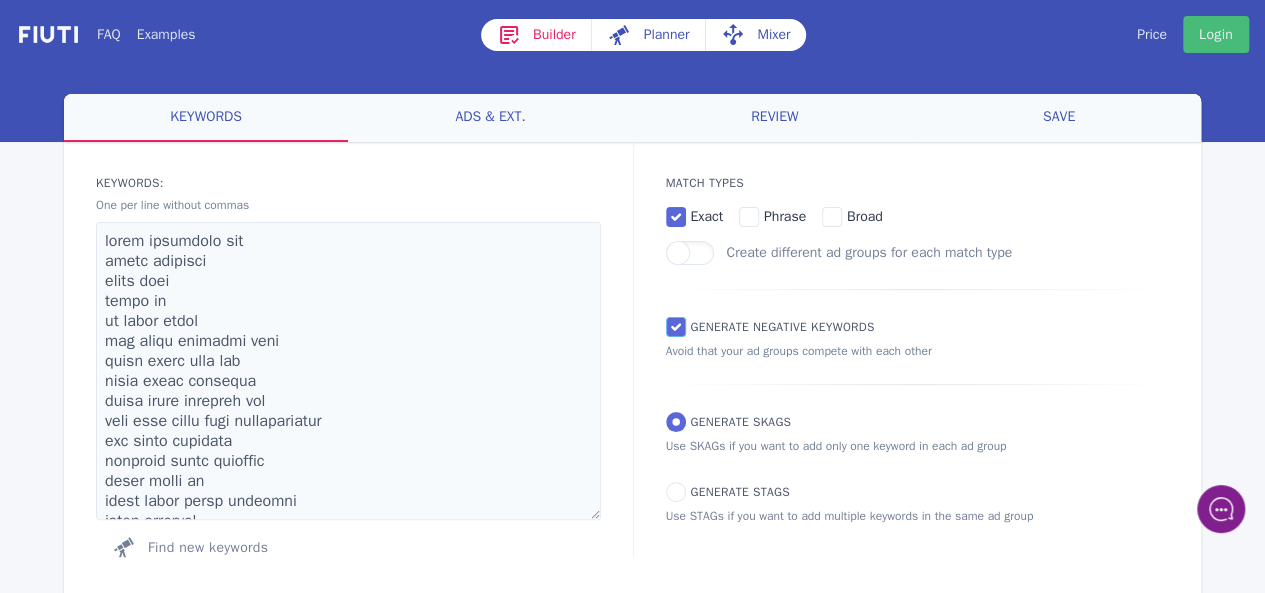 checkbox on "false" 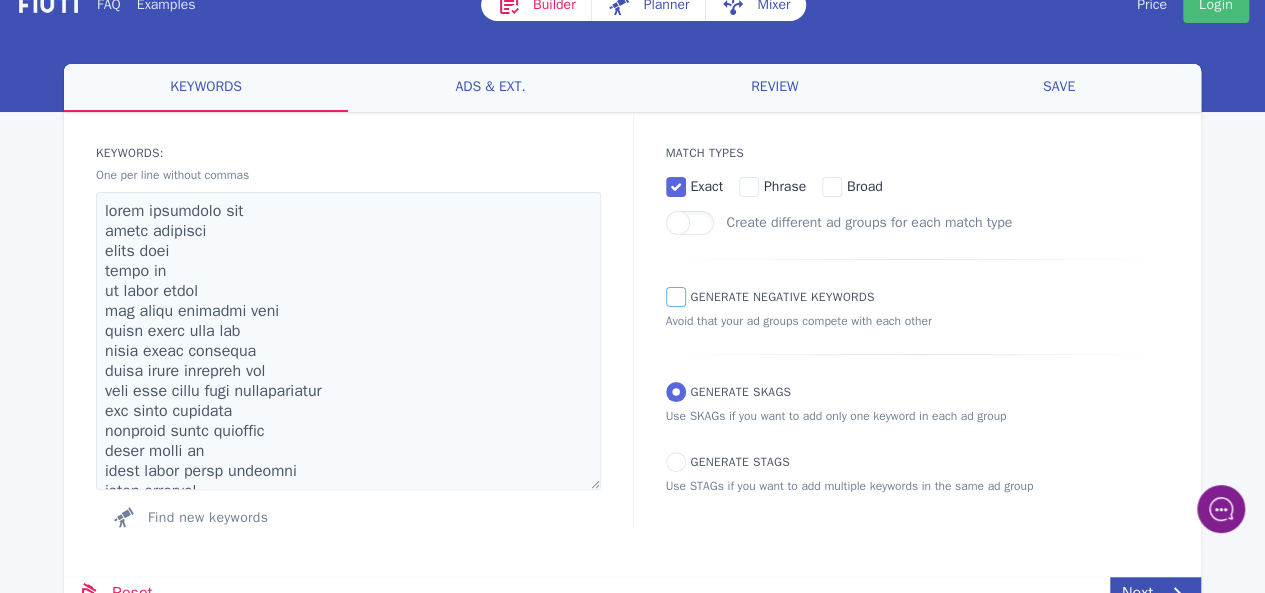 scroll, scrollTop: 0, scrollLeft: 0, axis: both 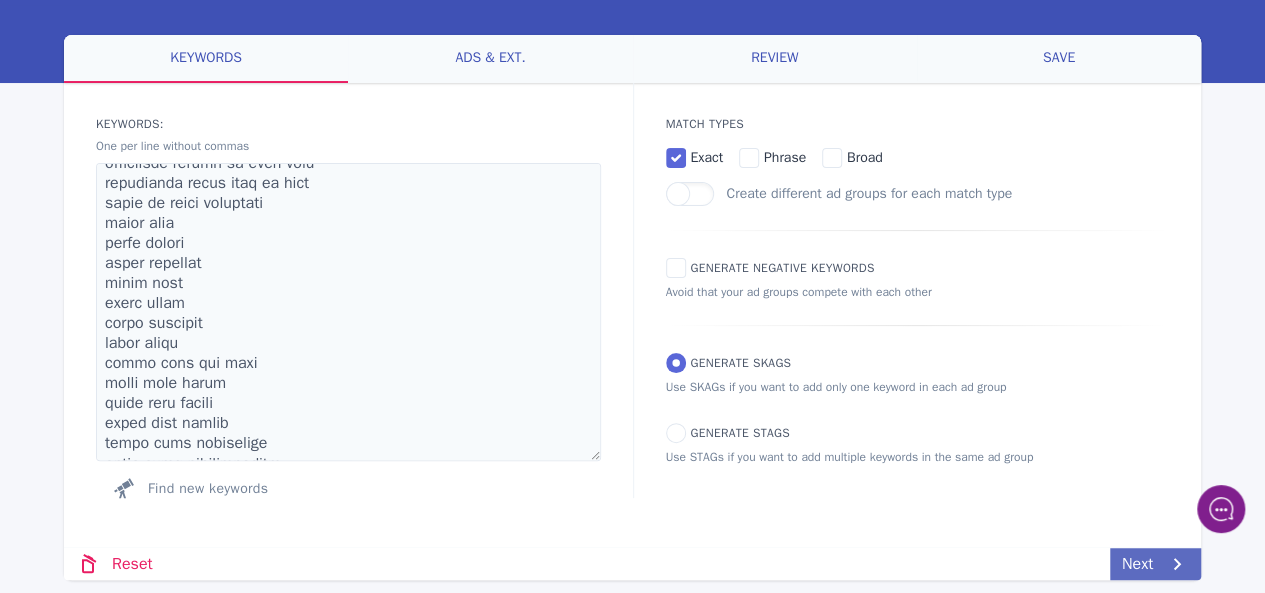 click on "Next" at bounding box center [1155, 564] 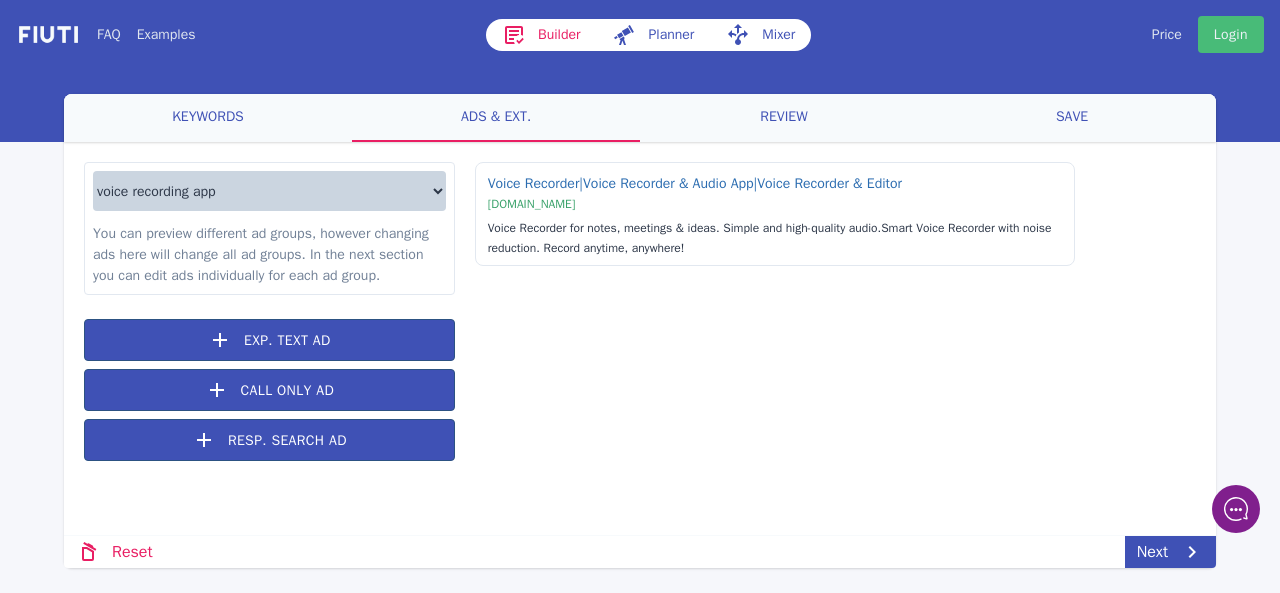click on "voice recording app
voice recorder
voice memo
otter ai
ai voice memos
app voice recorder free
apple voice memo app
apple voice recorder
apple voice recorder app
apps with voice memo transcription
asr voice recorder
audacity audio recorder
audio memos se
audio notes voice recorder
audio recorder
audio recorder  voice notes
audio recorder editor
audio recorder for ipad
audio recorder voice editor
audio transcription
audiorecorder
dictaphone
editor audios
free tape recorder
free voice memos app
free voice recorder арр
google recorder voice recorder
grabacion de audio
grabador de audio
grabador de voz
grabadora de audio
grabadora de voz ?
gravador de voz
gravadora de voz" at bounding box center (269, 191) 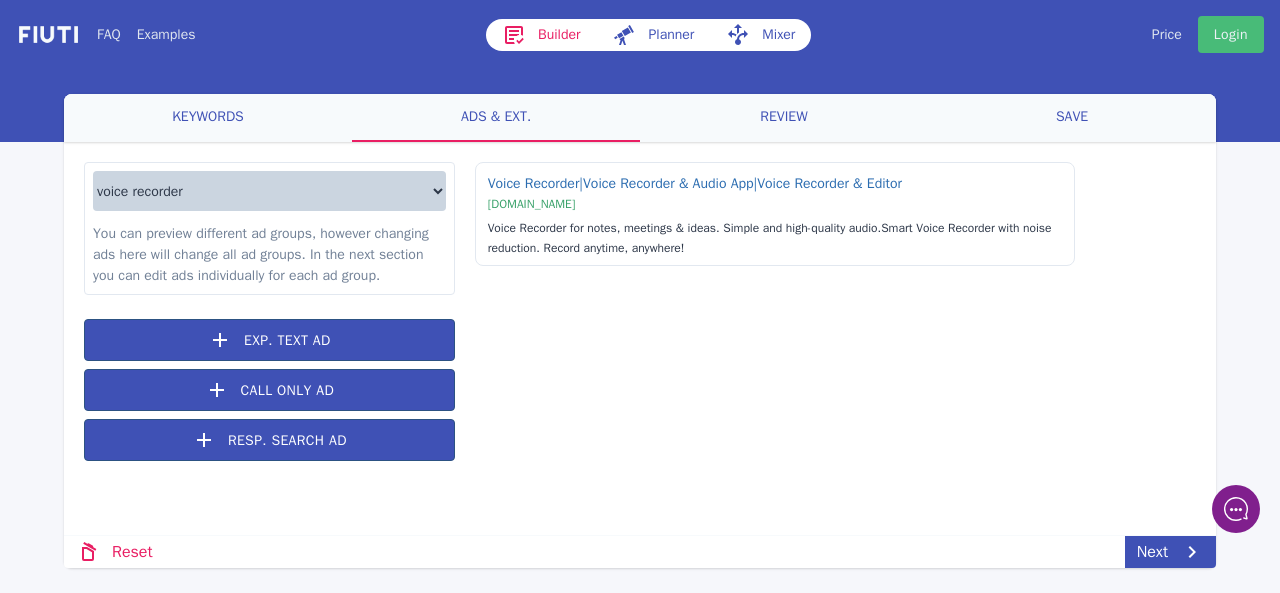 click on "voice recording app
voice recorder
voice memo
otter ai
ai voice memos
app voice recorder free
apple voice memo app
apple voice recorder
apple voice recorder app
apps with voice memo transcription
asr voice recorder
audacity audio recorder
audio memos se
audio notes voice recorder
audio recorder
audio recorder  voice notes
audio recorder editor
audio recorder for ipad
audio recorder voice editor
audio transcription
audiorecorder
dictaphone
editor audios
free tape recorder
free voice memos app
free voice recorder арр
google recorder voice recorder
grabacion de audio
grabador de audio
grabador de voz
grabadora de audio
grabadora de voz ?
gravador de voz
gravadora de voz" at bounding box center [269, 191] 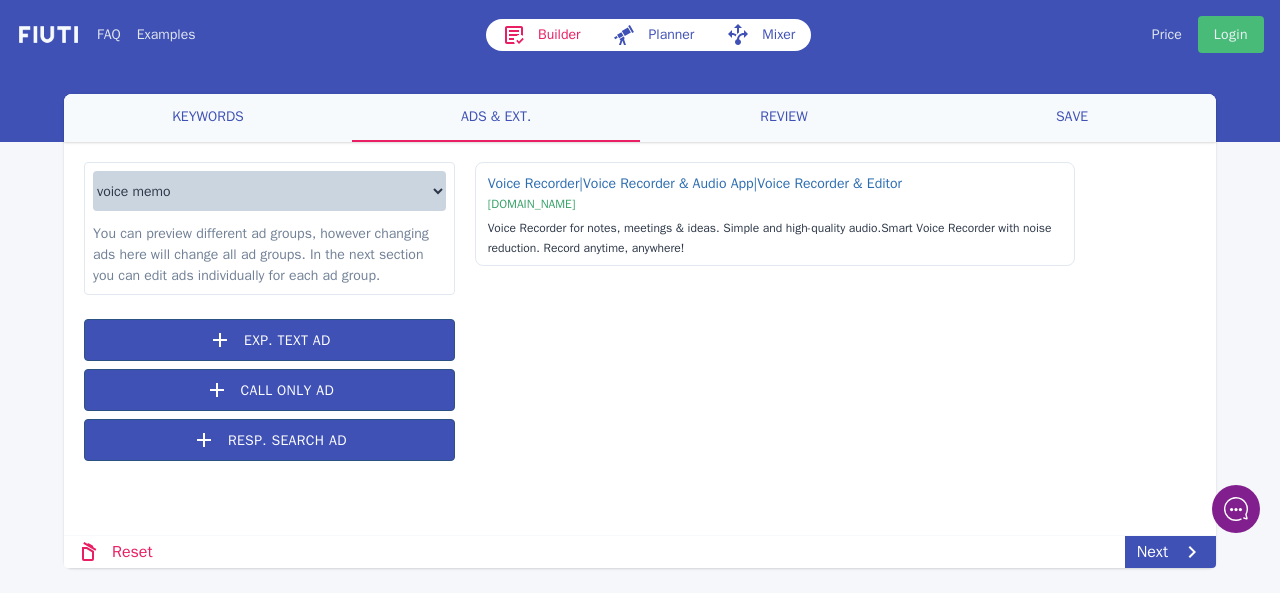click on "voice recording app
voice recorder
voice memo
otter ai
ai voice memos
app voice recorder free
apple voice memo app
apple voice recorder
apple voice recorder app
apps with voice memo transcription
asr voice recorder
audacity audio recorder
audio memos se
audio notes voice recorder
audio recorder
audio recorder  voice notes
audio recorder editor
audio recorder for ipad
audio recorder voice editor
audio transcription
audiorecorder
dictaphone
editor audios
free tape recorder
free voice memos app
free voice recorder арр
google recorder voice recorder
grabacion de audio
grabador de audio
grabador de voz
grabadora de audio
grabadora de voz ?
gravador de voz
gravadora de voz" at bounding box center (269, 191) 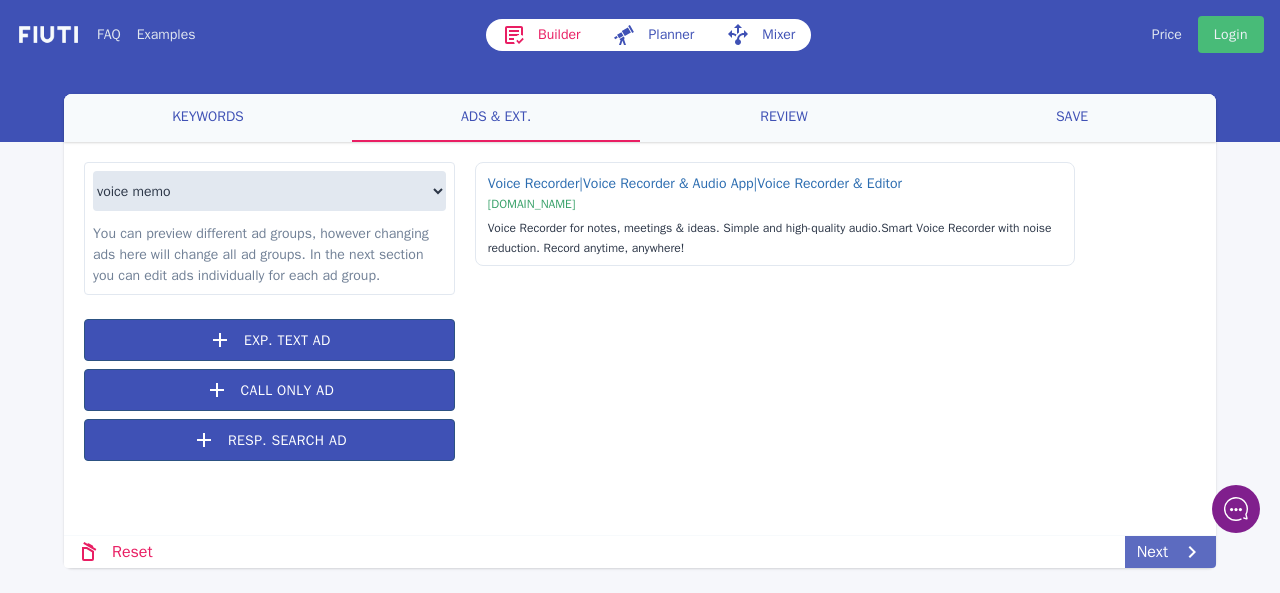 click on "Next" at bounding box center [1170, 552] 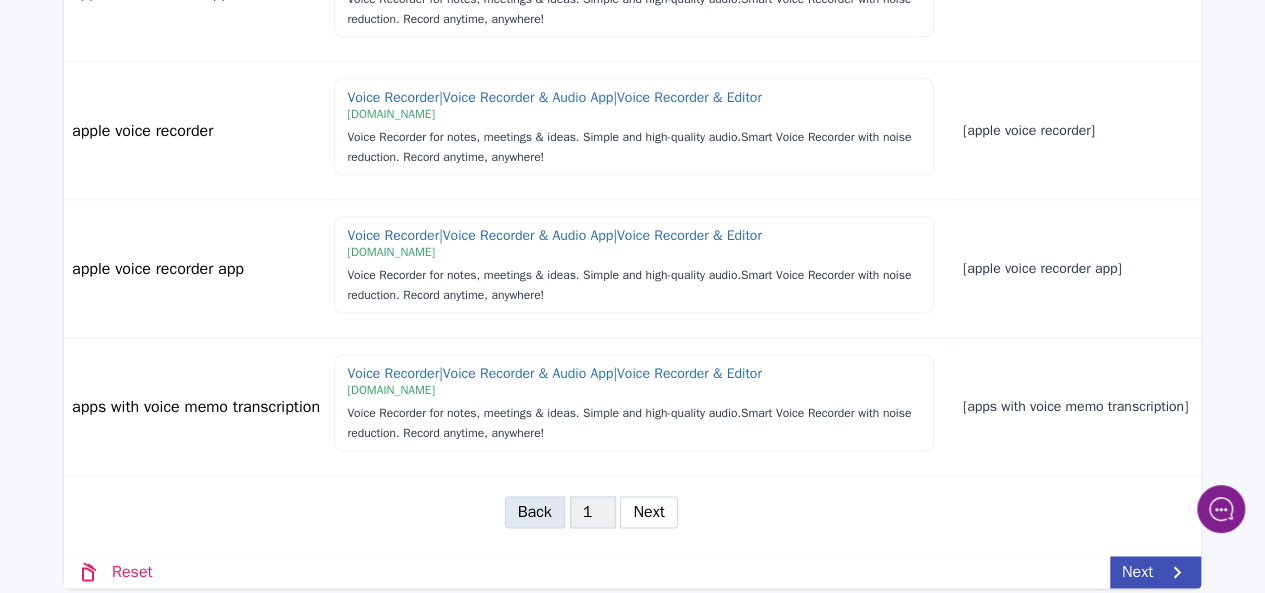 click on "Next" at bounding box center (1155, 572) 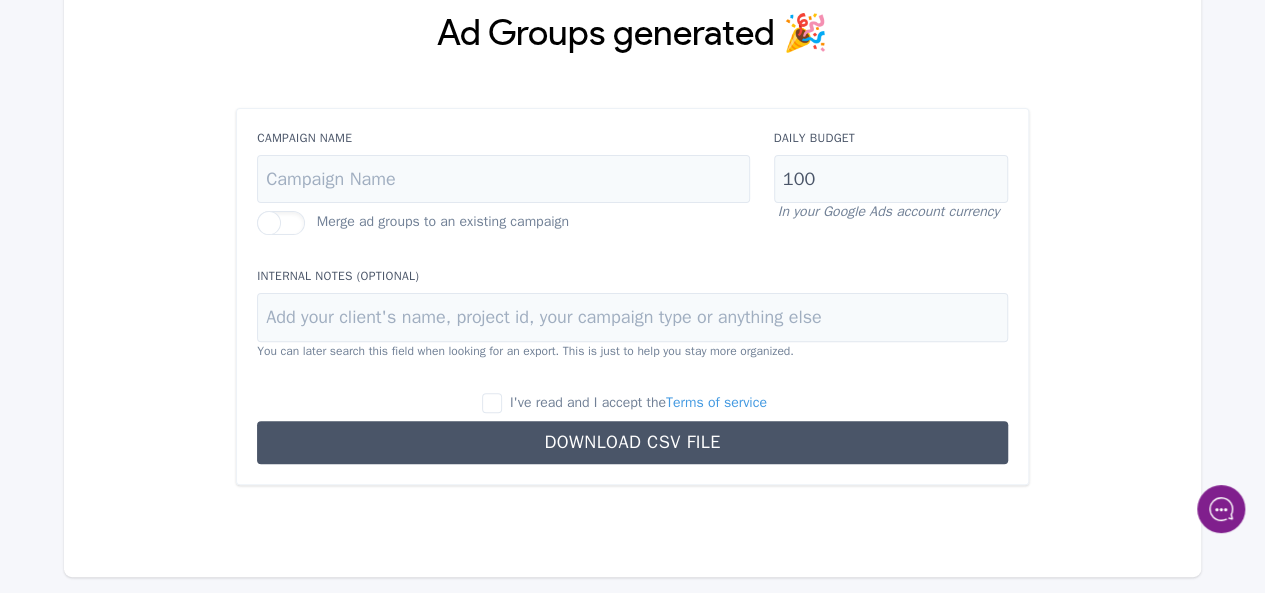 scroll, scrollTop: 180, scrollLeft: 0, axis: vertical 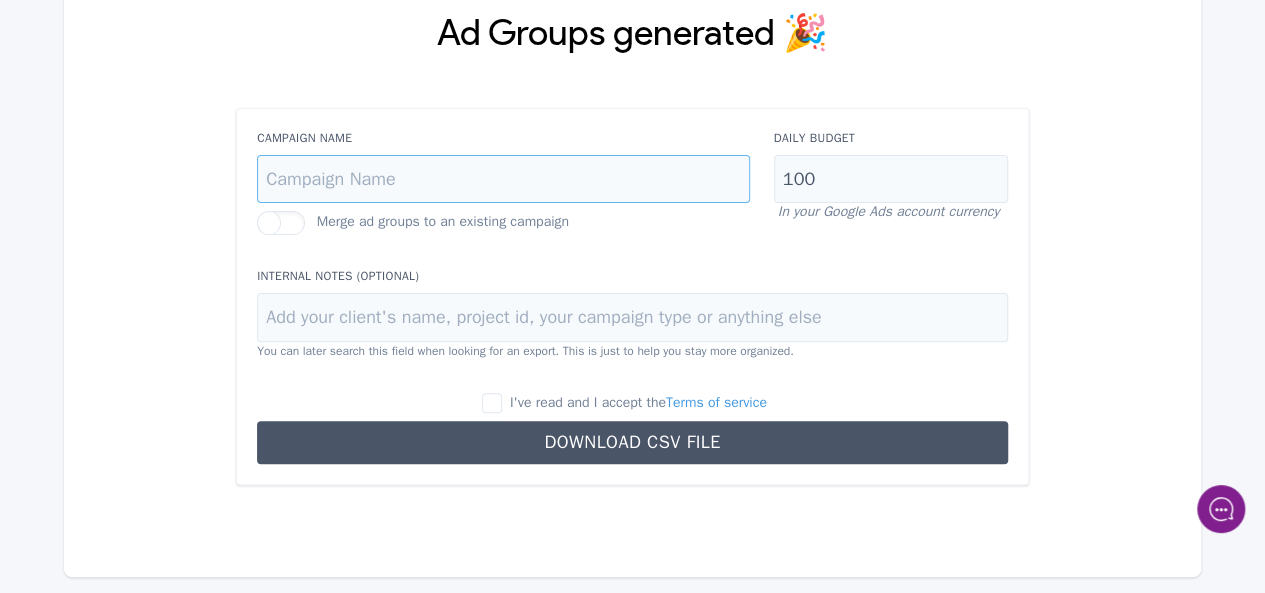 click on "Campaign Name" at bounding box center [503, 179] 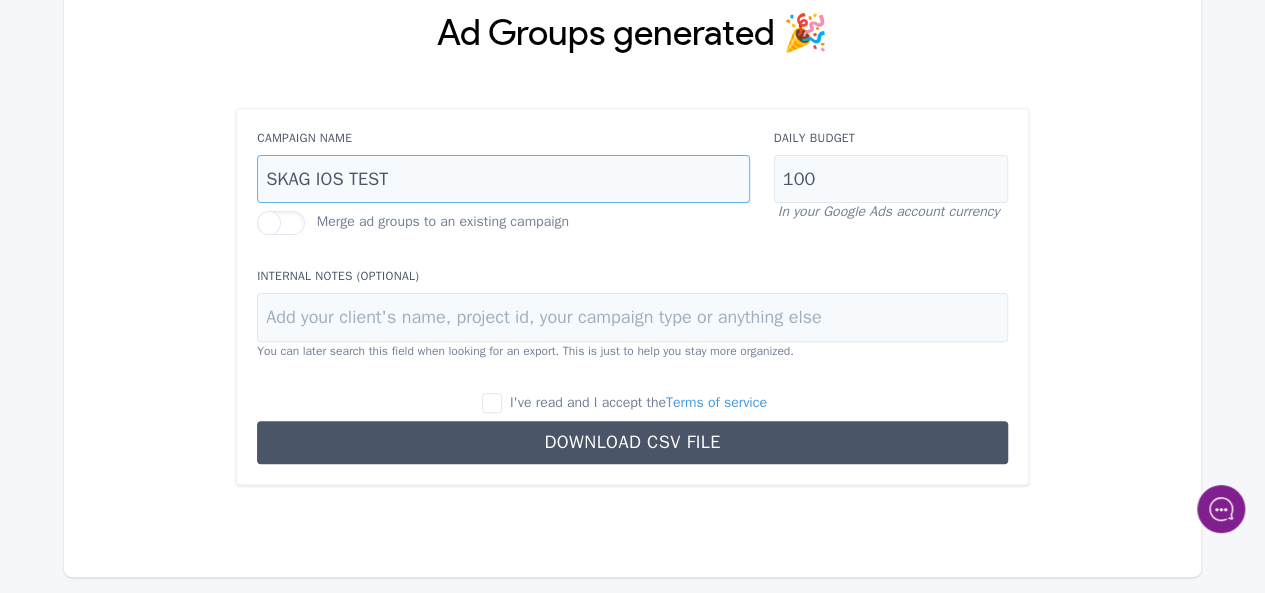 type on "SKAG IOS TEST" 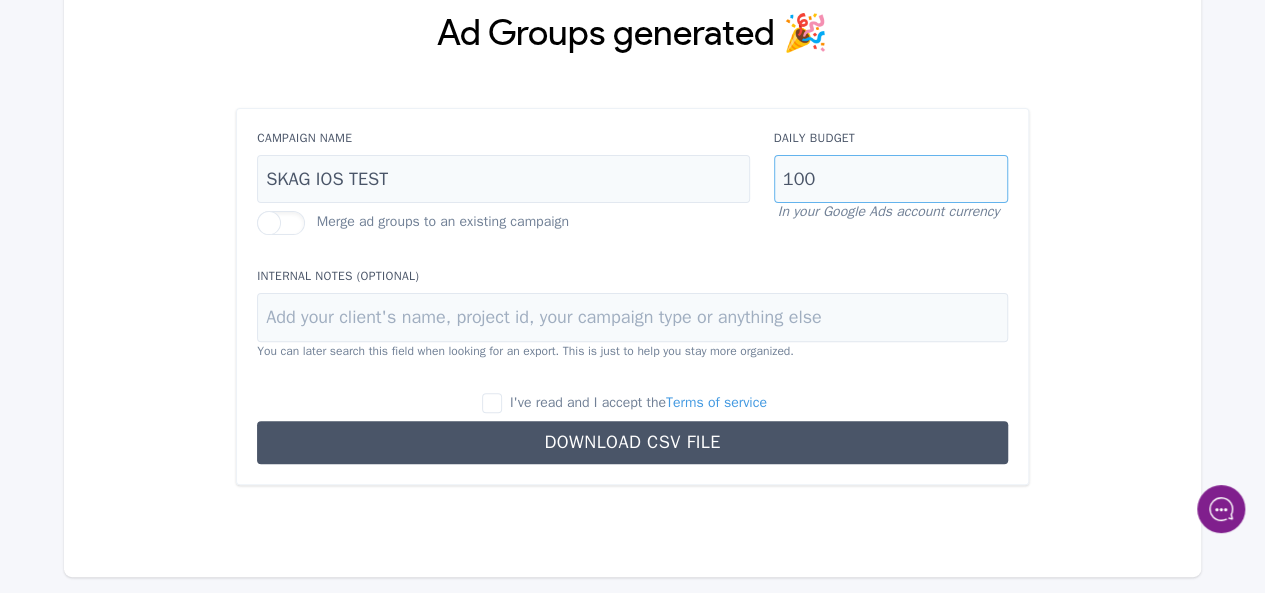 drag, startPoint x: 792, startPoint y: 168, endPoint x: 731, endPoint y: 164, distance: 61.13101 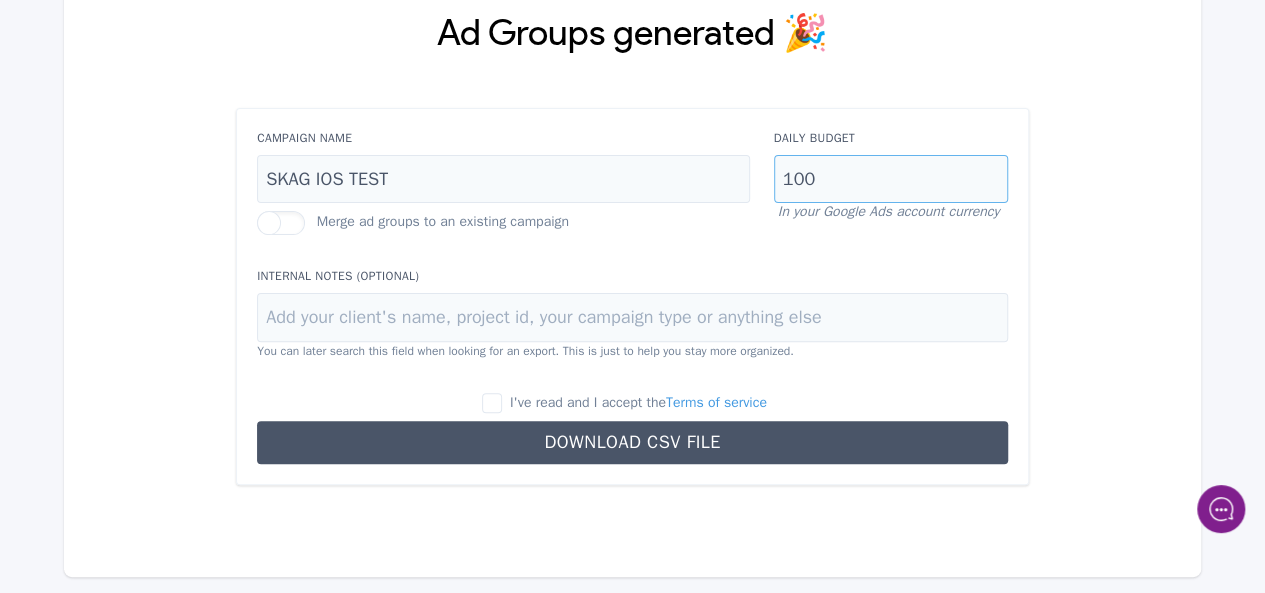 click on "Campaign Name   SKAG IOS TEST       Merge ad
groups to an existing campaign   Daily Budget   100   In your Google Ads account currency" at bounding box center (632, 182) 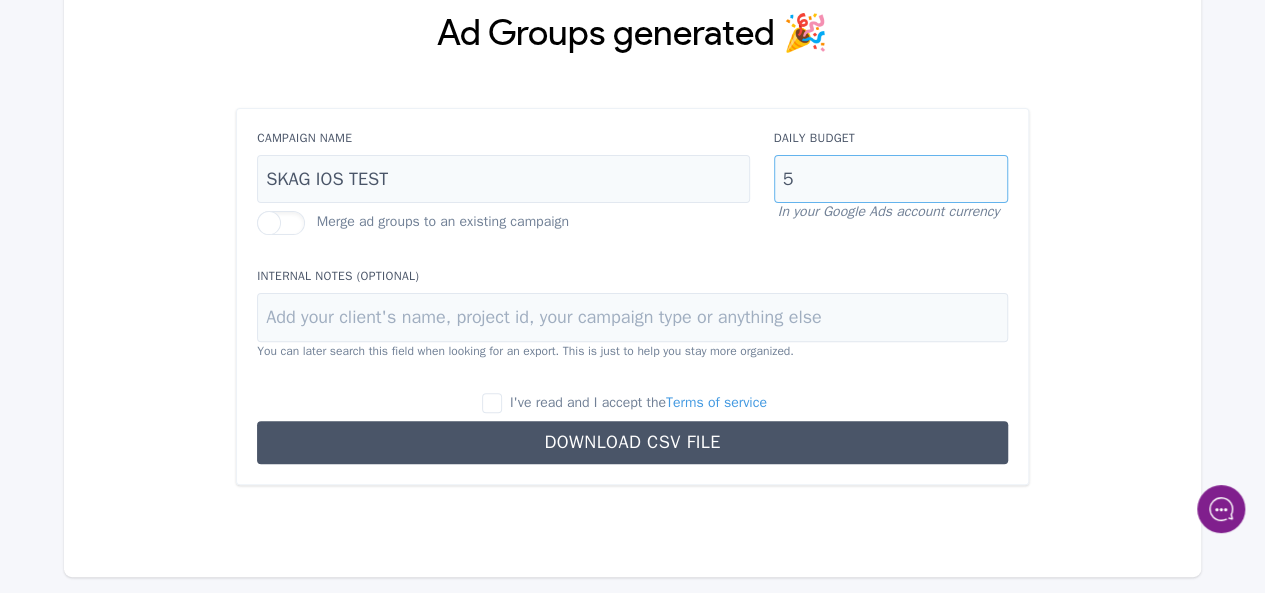 type on "5" 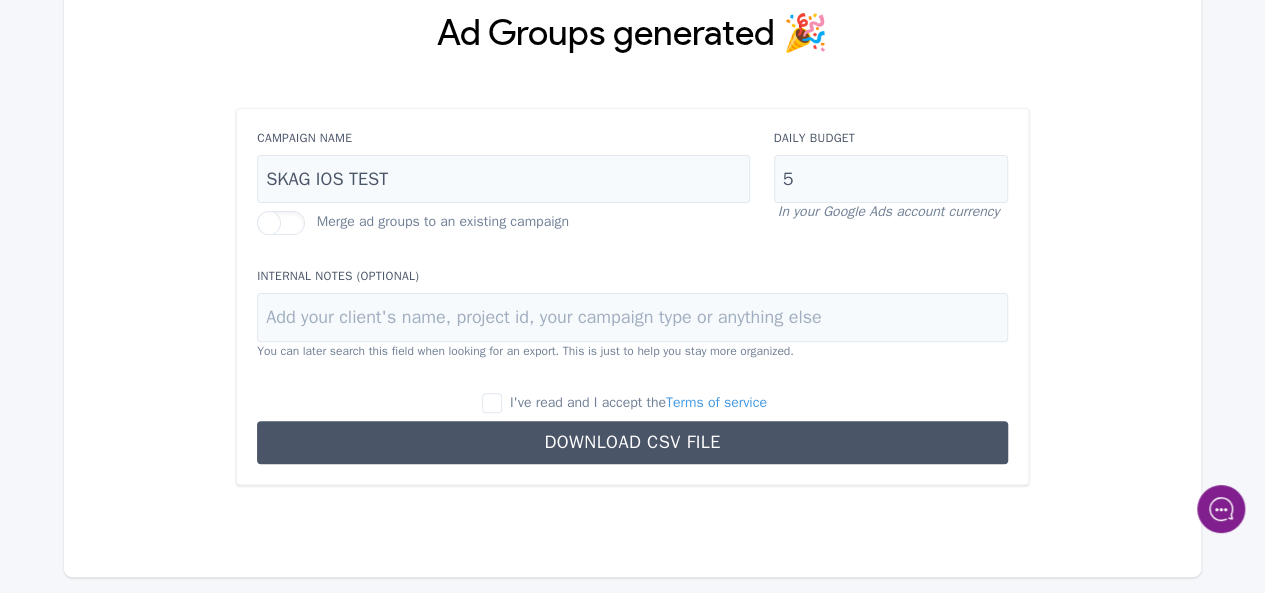 click on "Campaign Name   SKAG IOS TEST       Merge ad
groups to an existing campaign   Daily Budget   5   In your Google Ads account currency     Internal Notes (Optional)     You can later search this field when looking for an export. This is just to help you stay more organized.     I've read and I accept the  Terms of service   Download CSV File" at bounding box center [632, 297] 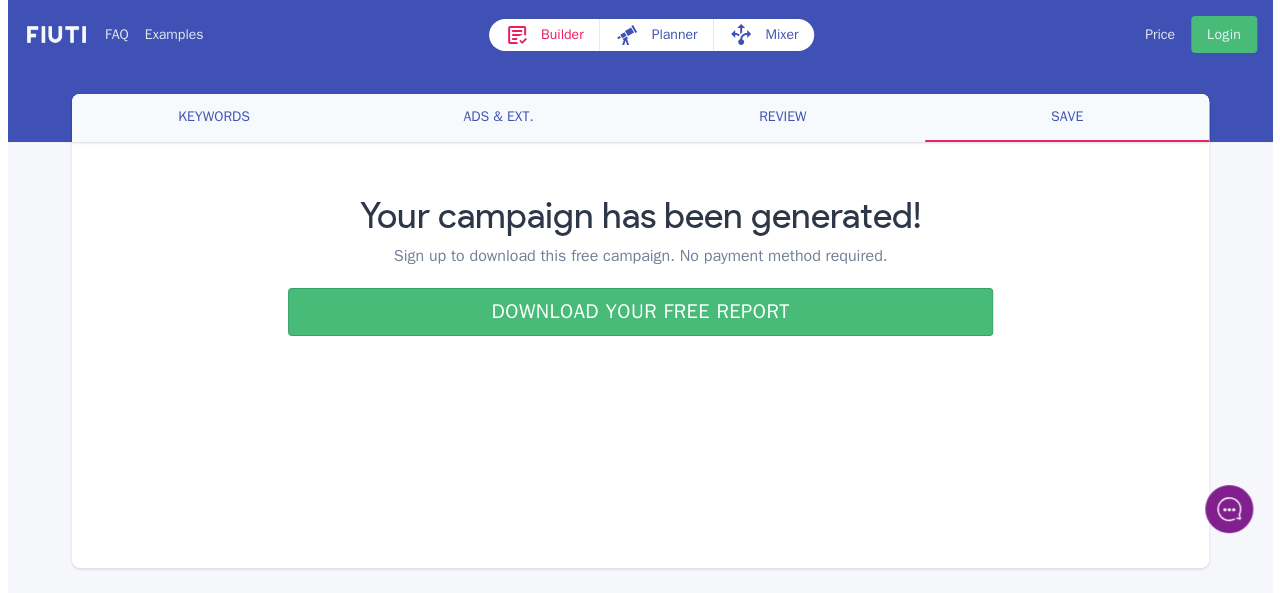 scroll, scrollTop: 0, scrollLeft: 0, axis: both 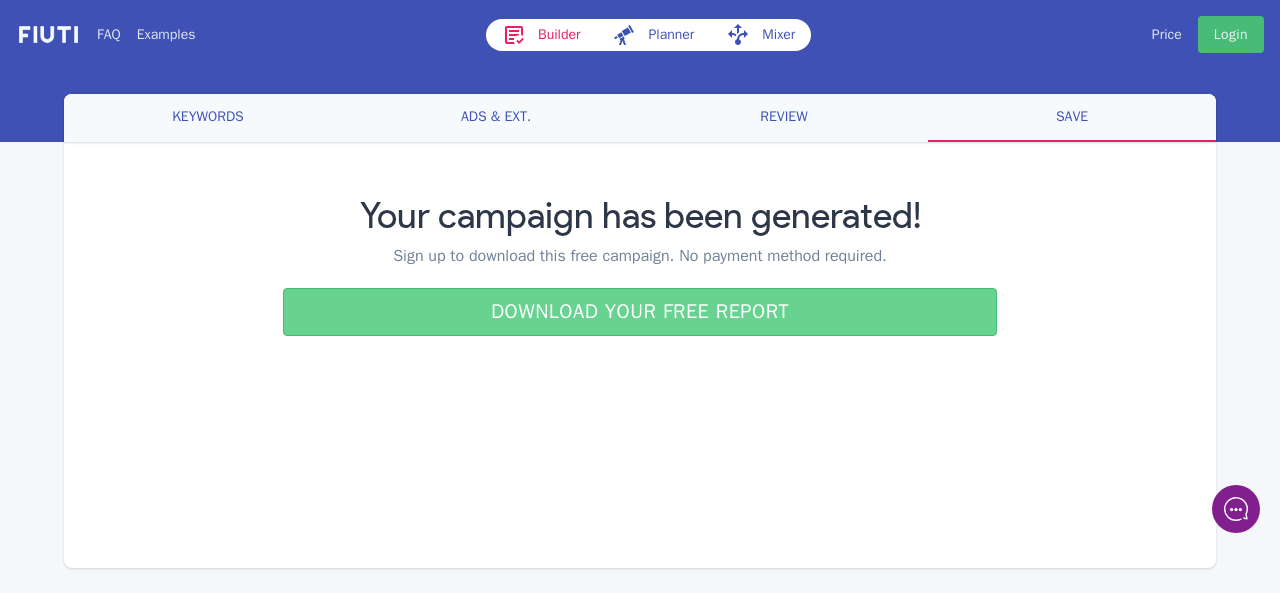 click on "Download your free report" at bounding box center [640, 312] 